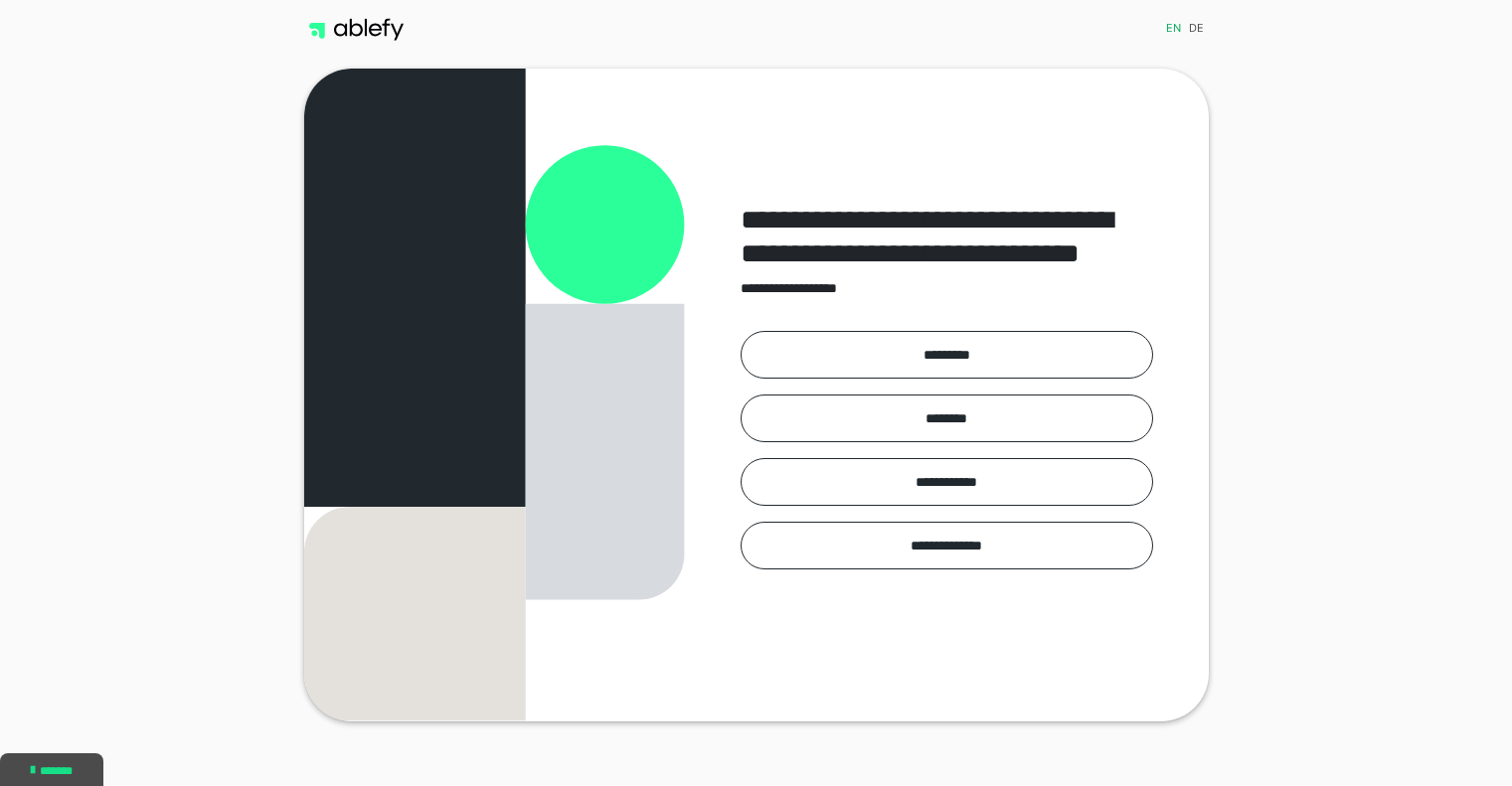 scroll, scrollTop: 0, scrollLeft: 0, axis: both 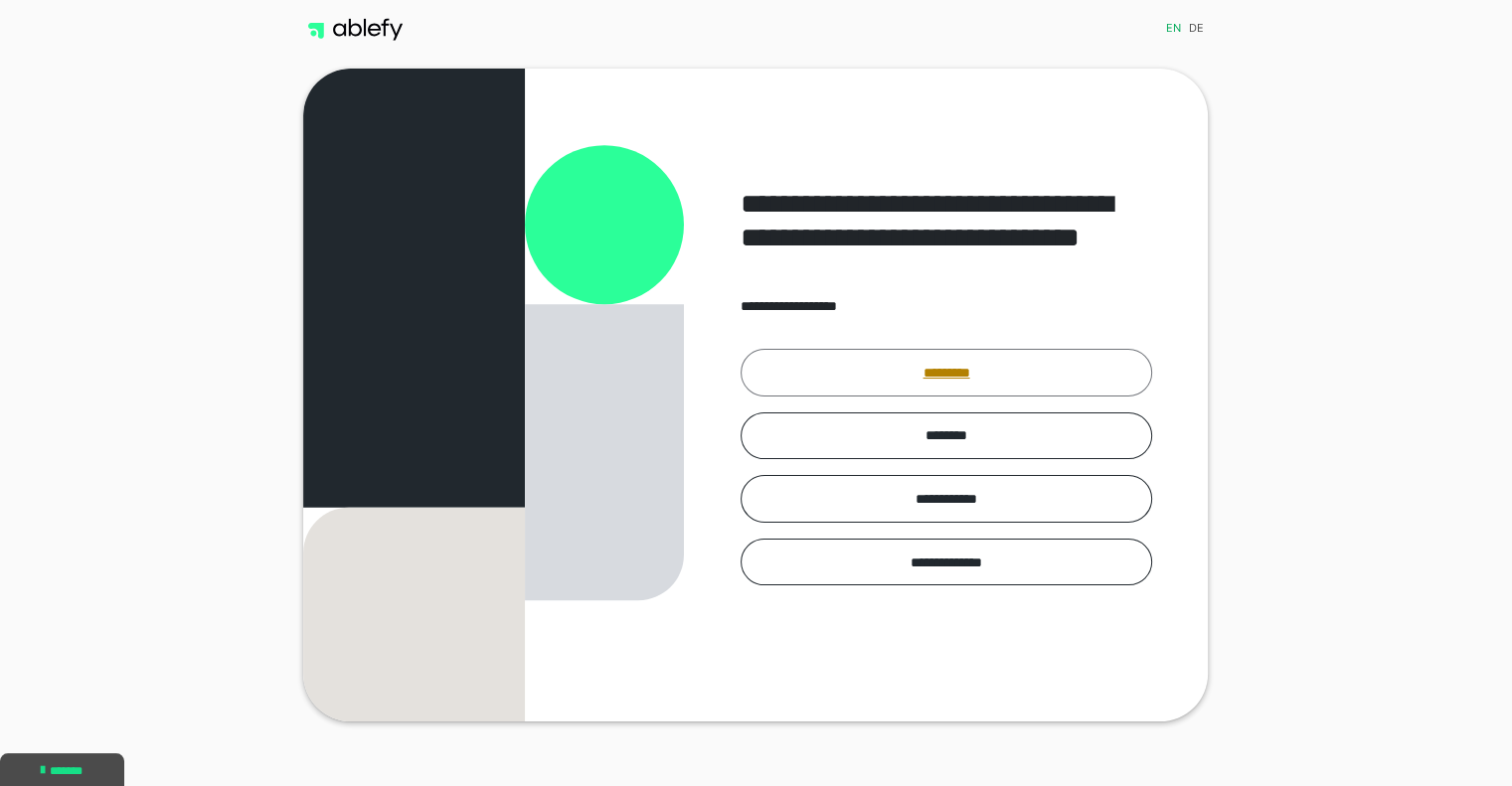 click on "*********" at bounding box center [946, 373] 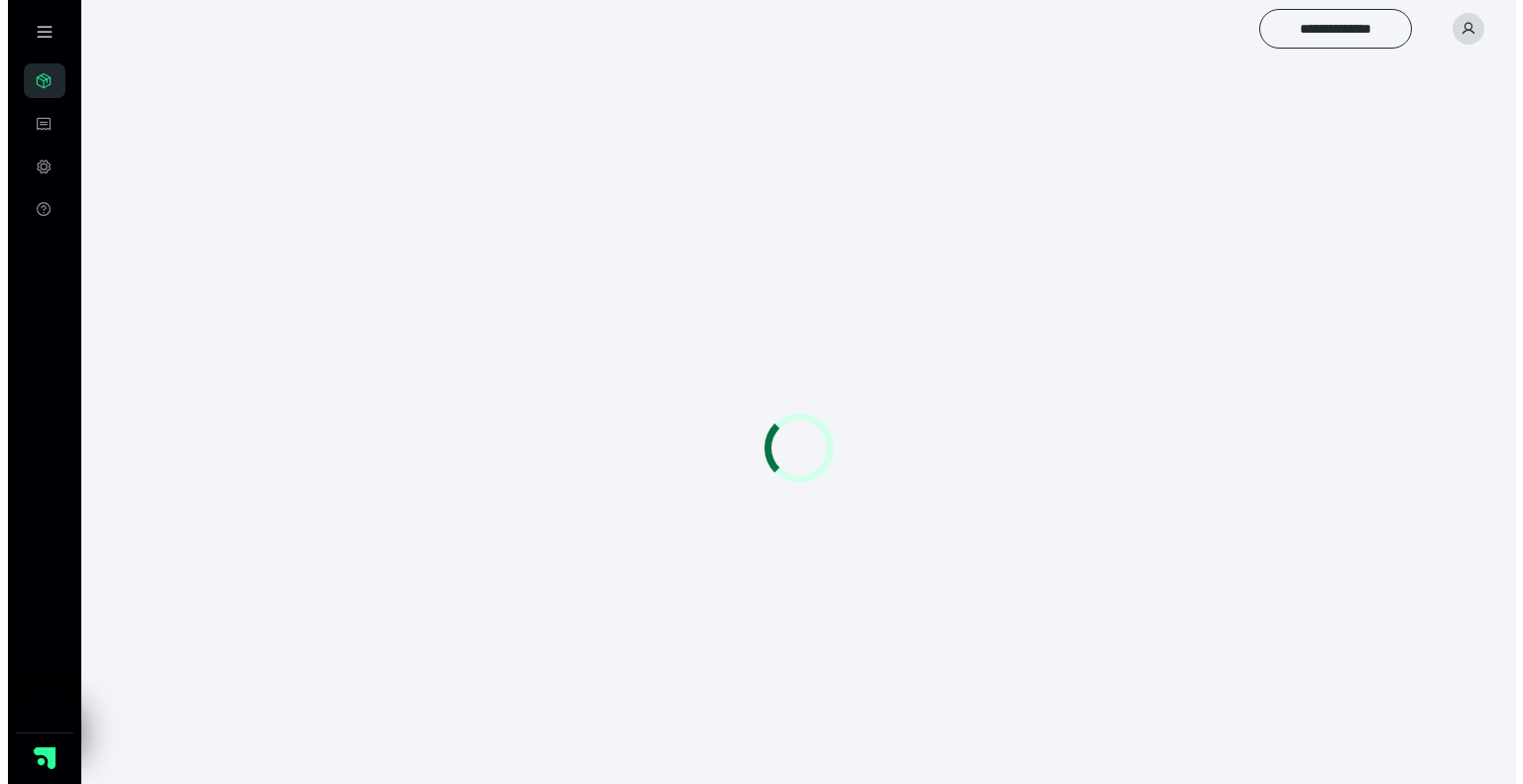 scroll, scrollTop: 0, scrollLeft: 0, axis: both 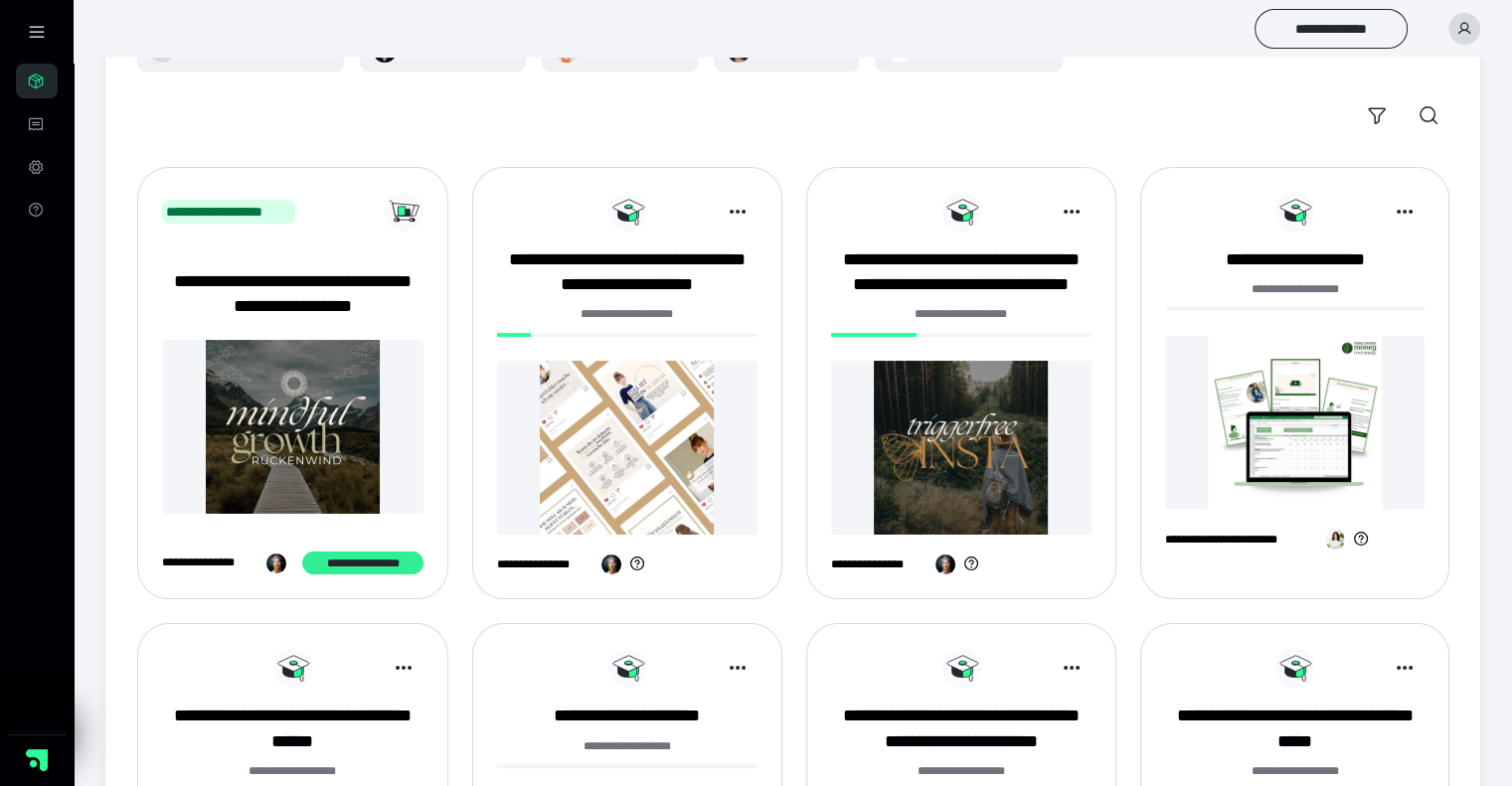 drag, startPoint x: 347, startPoint y: 559, endPoint x: 370, endPoint y: 560, distance: 23.021729 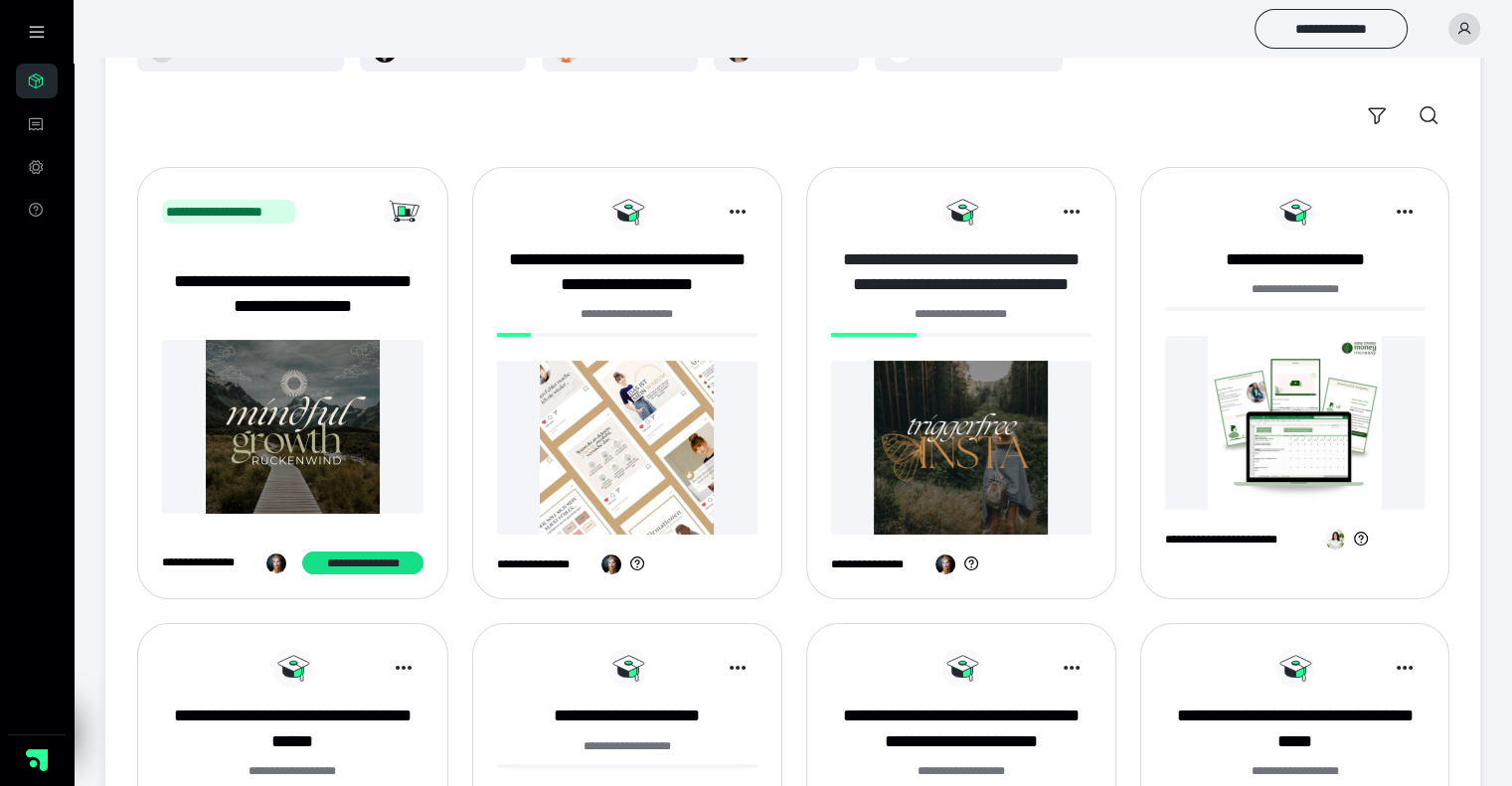 click on "**********" at bounding box center (961, 272) 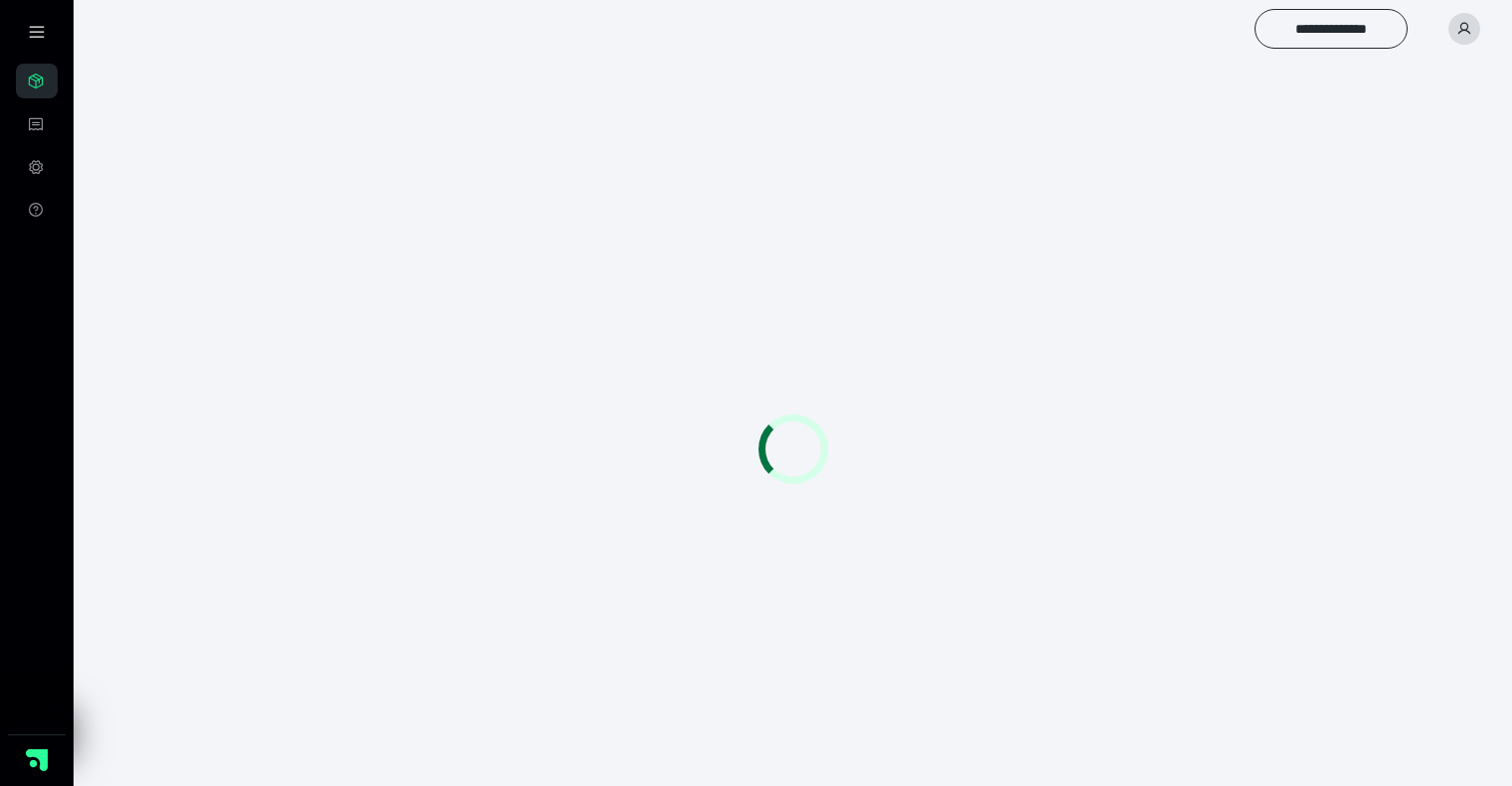 scroll, scrollTop: 0, scrollLeft: 0, axis: both 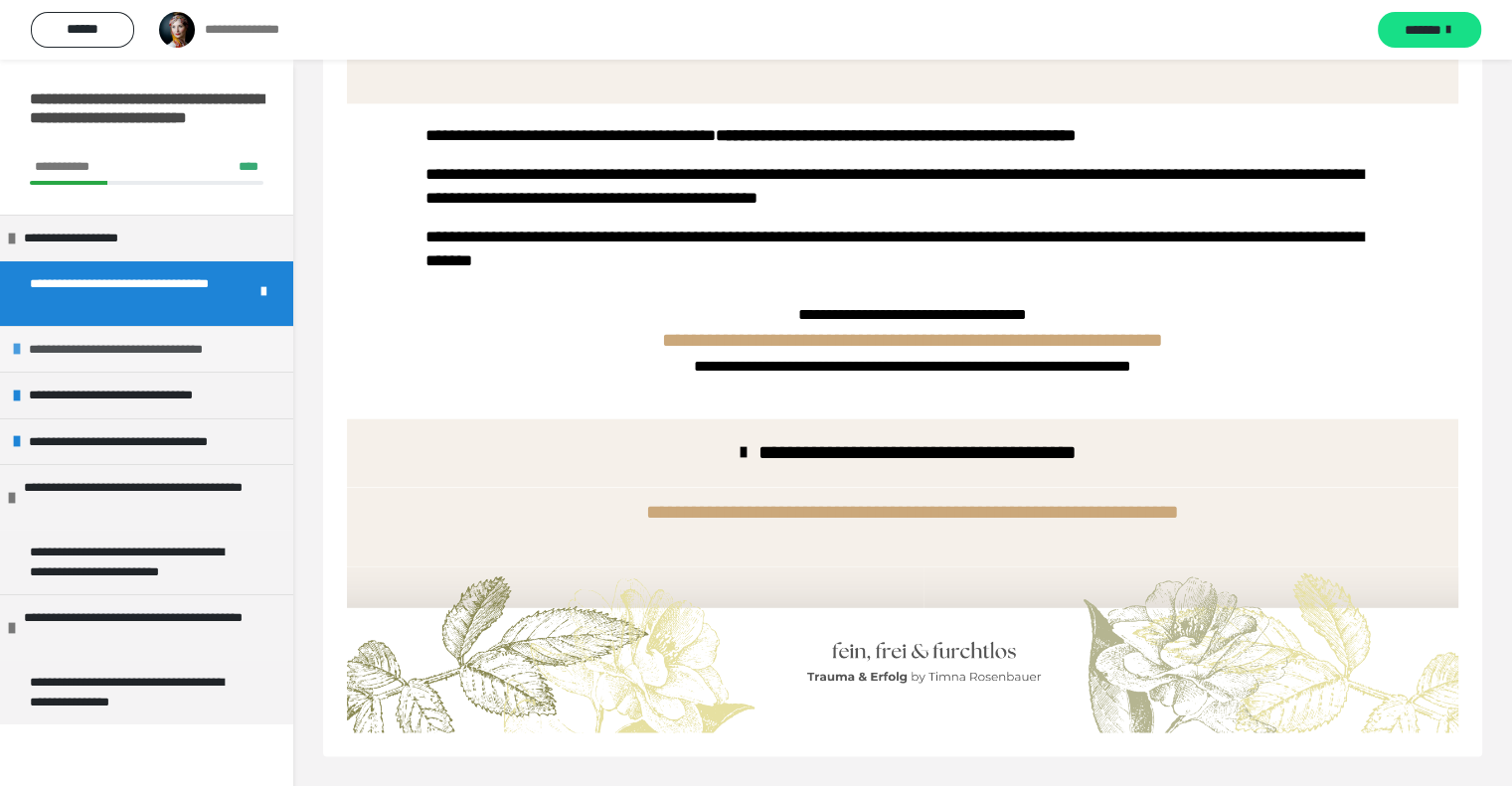 click on "**********" at bounding box center (145, 350) 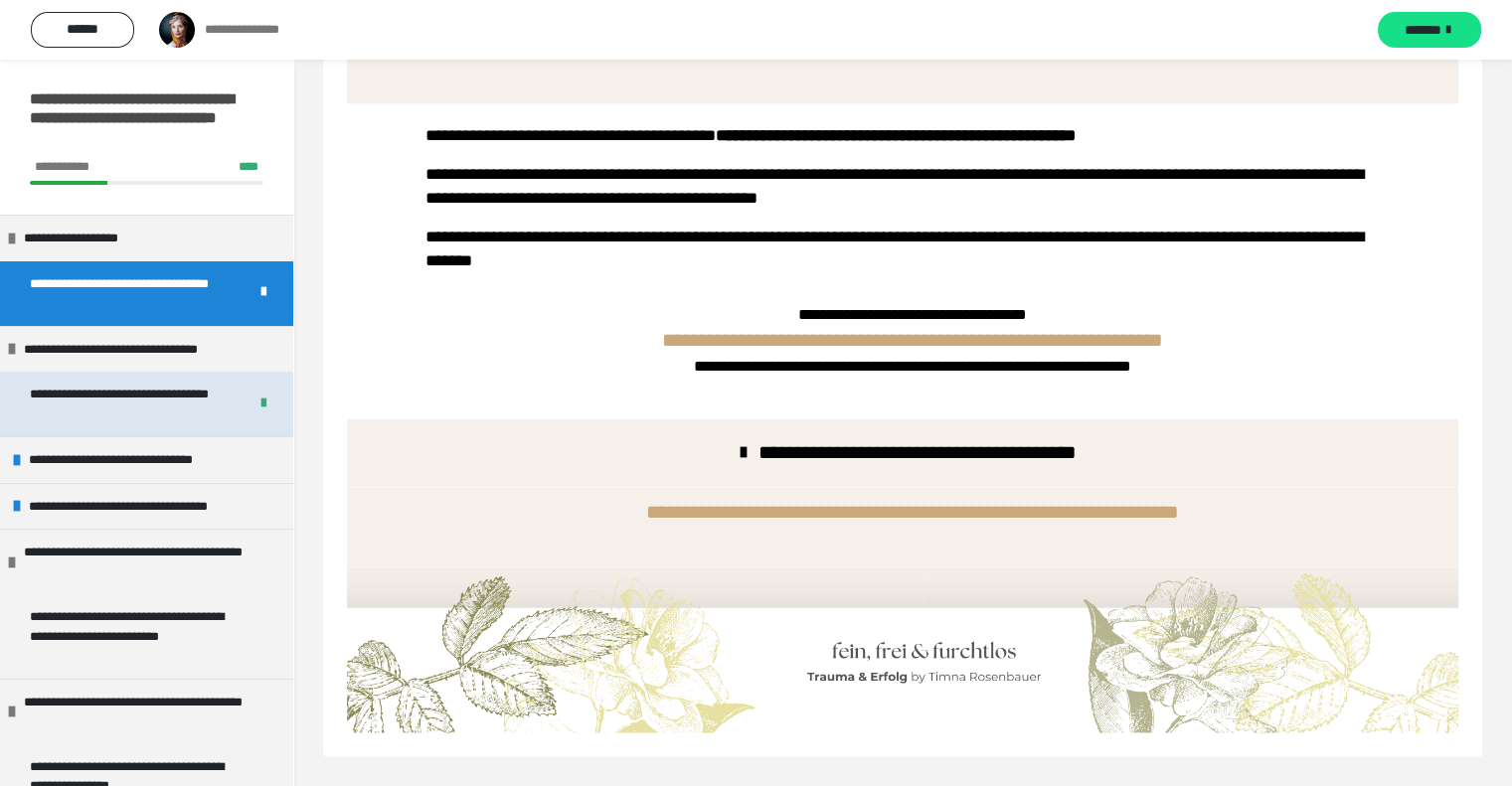 click on "**********" at bounding box center (123, 403) 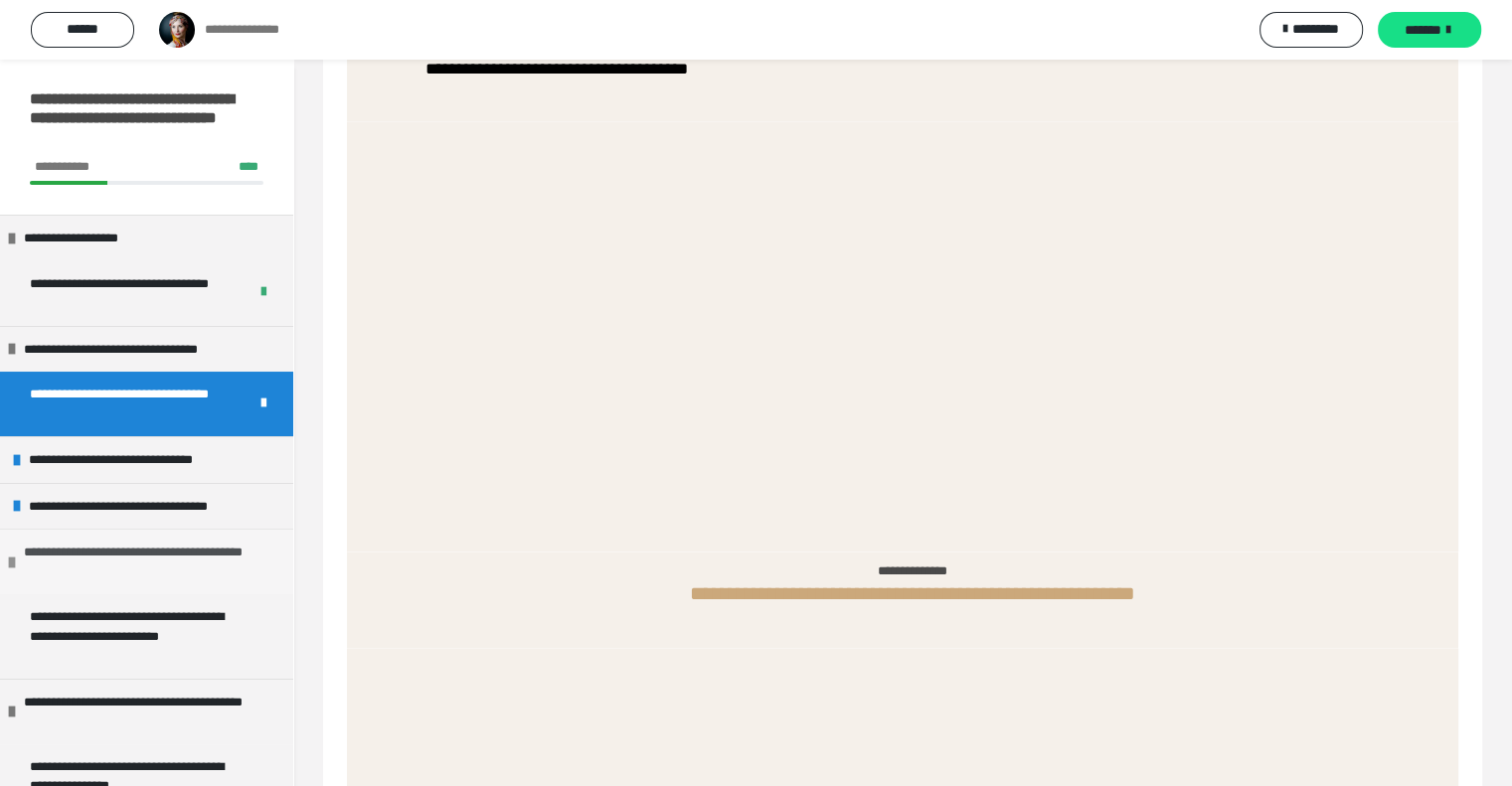 click on "**********" at bounding box center (143, 561) 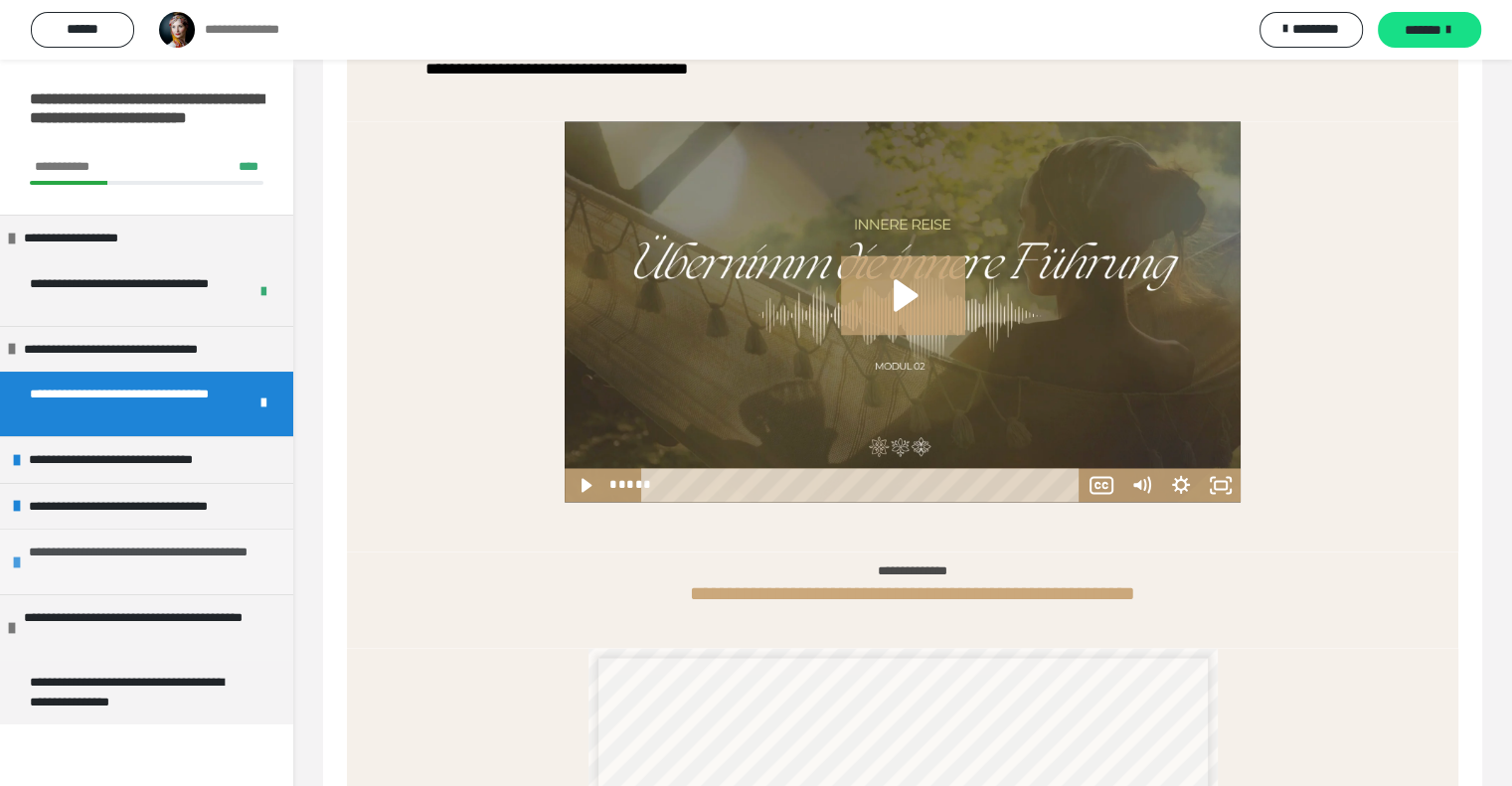 click on "**********" at bounding box center [156, 561] 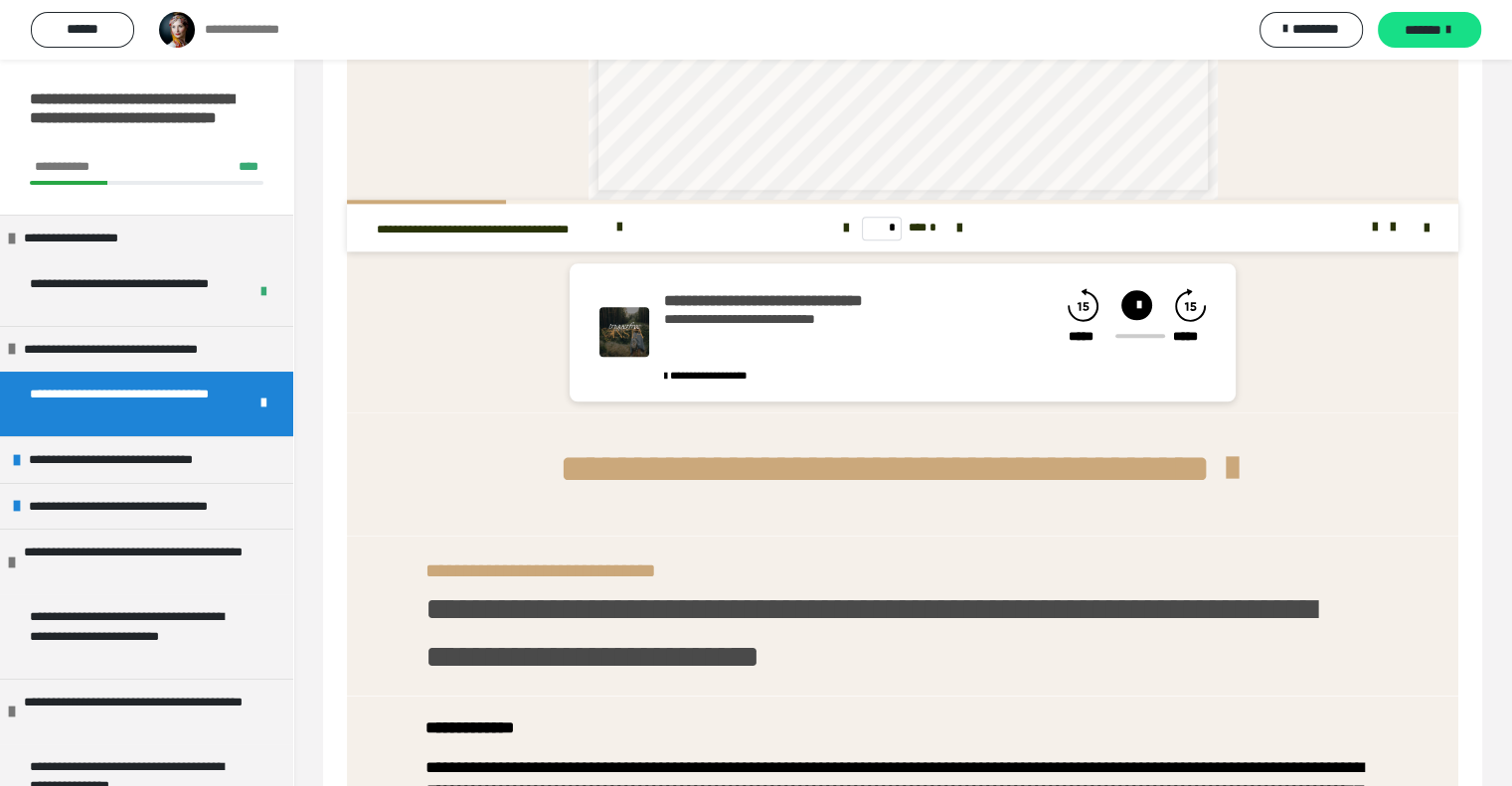 scroll, scrollTop: 2198, scrollLeft: 0, axis: vertical 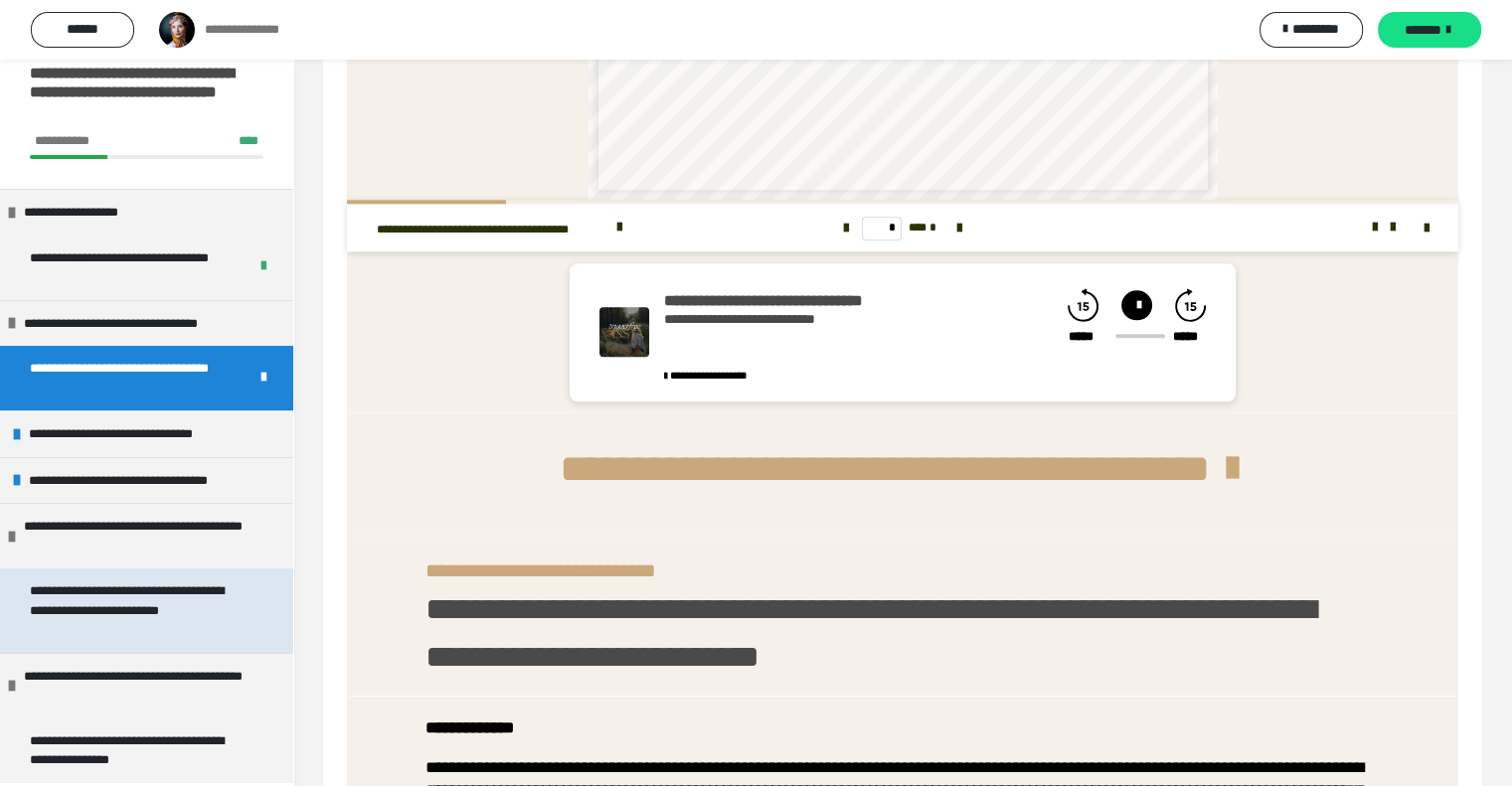 click on "**********" at bounding box center (131, 610) 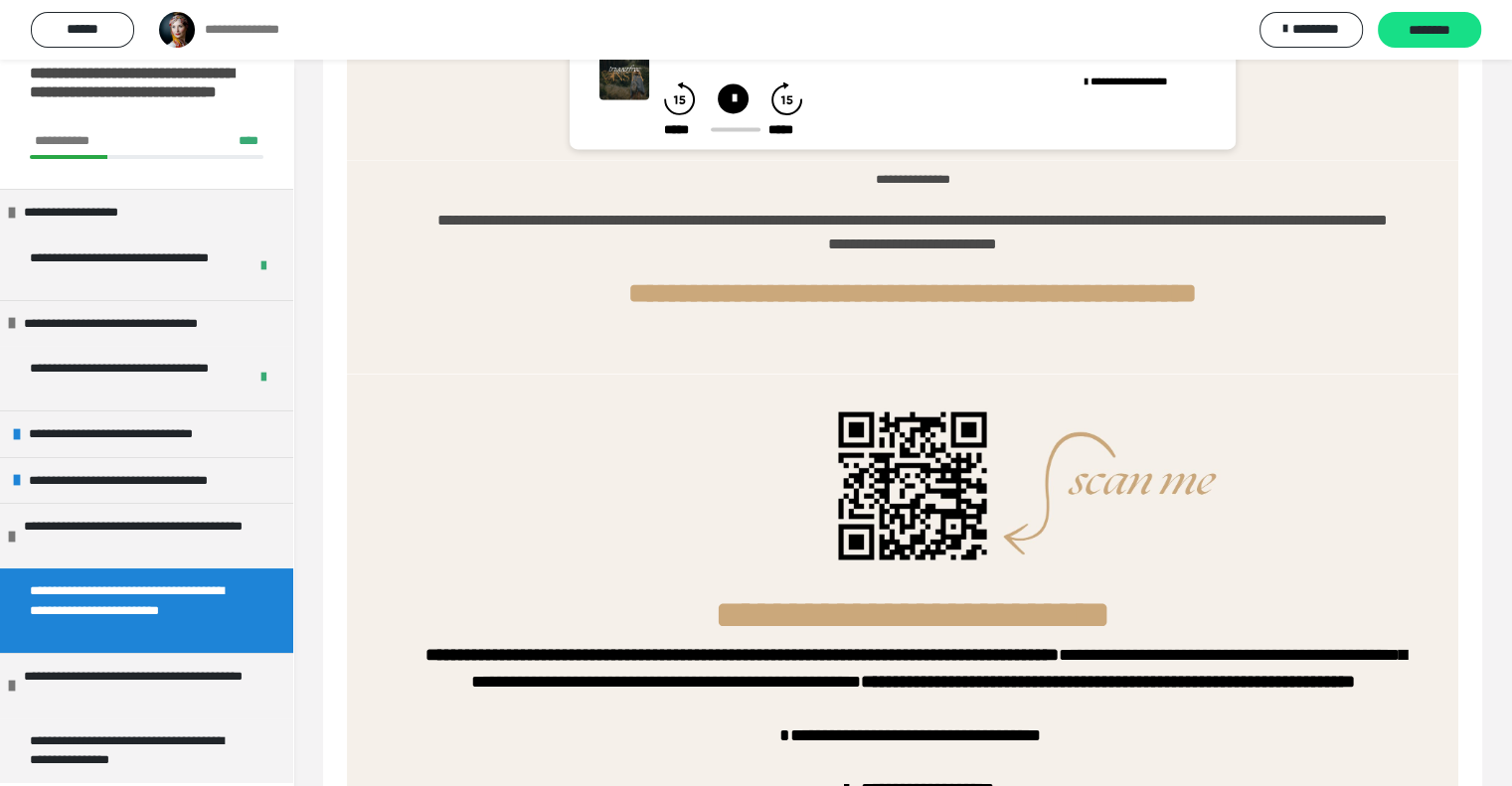 scroll, scrollTop: 3294, scrollLeft: 0, axis: vertical 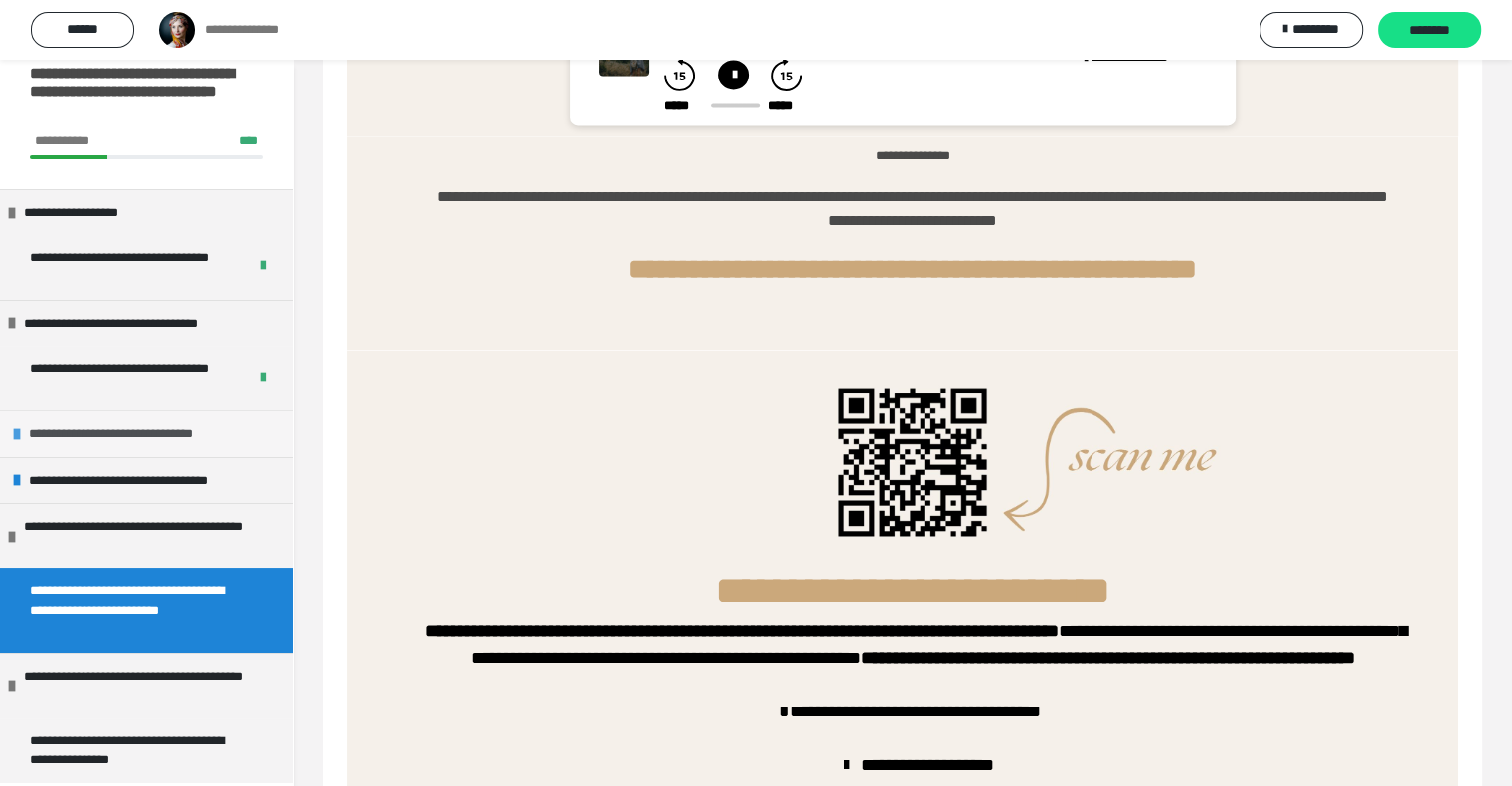 click on "**********" at bounding box center [136, 434] 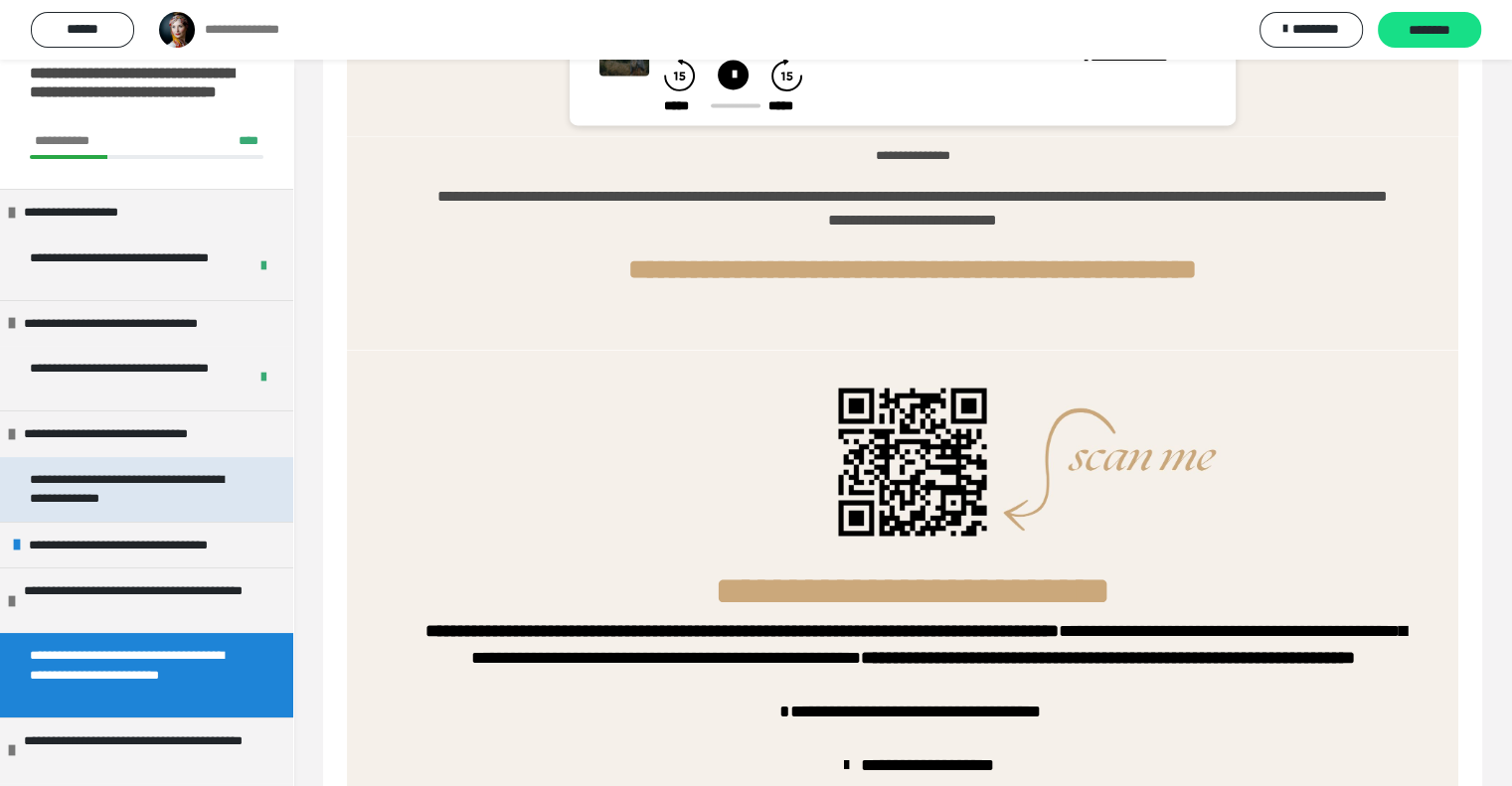 click on "**********" at bounding box center [131, 489] 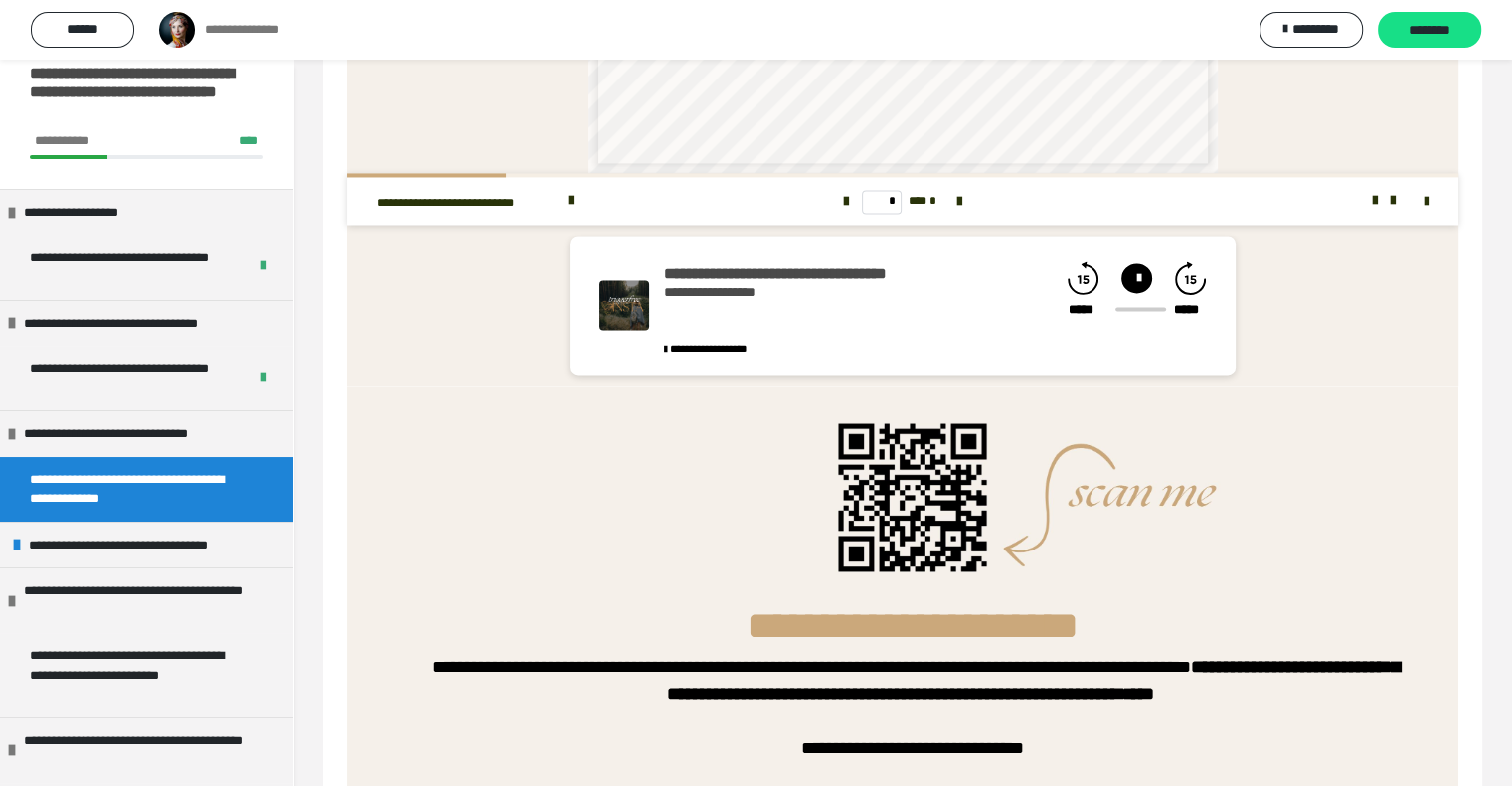 scroll, scrollTop: 3045, scrollLeft: 0, axis: vertical 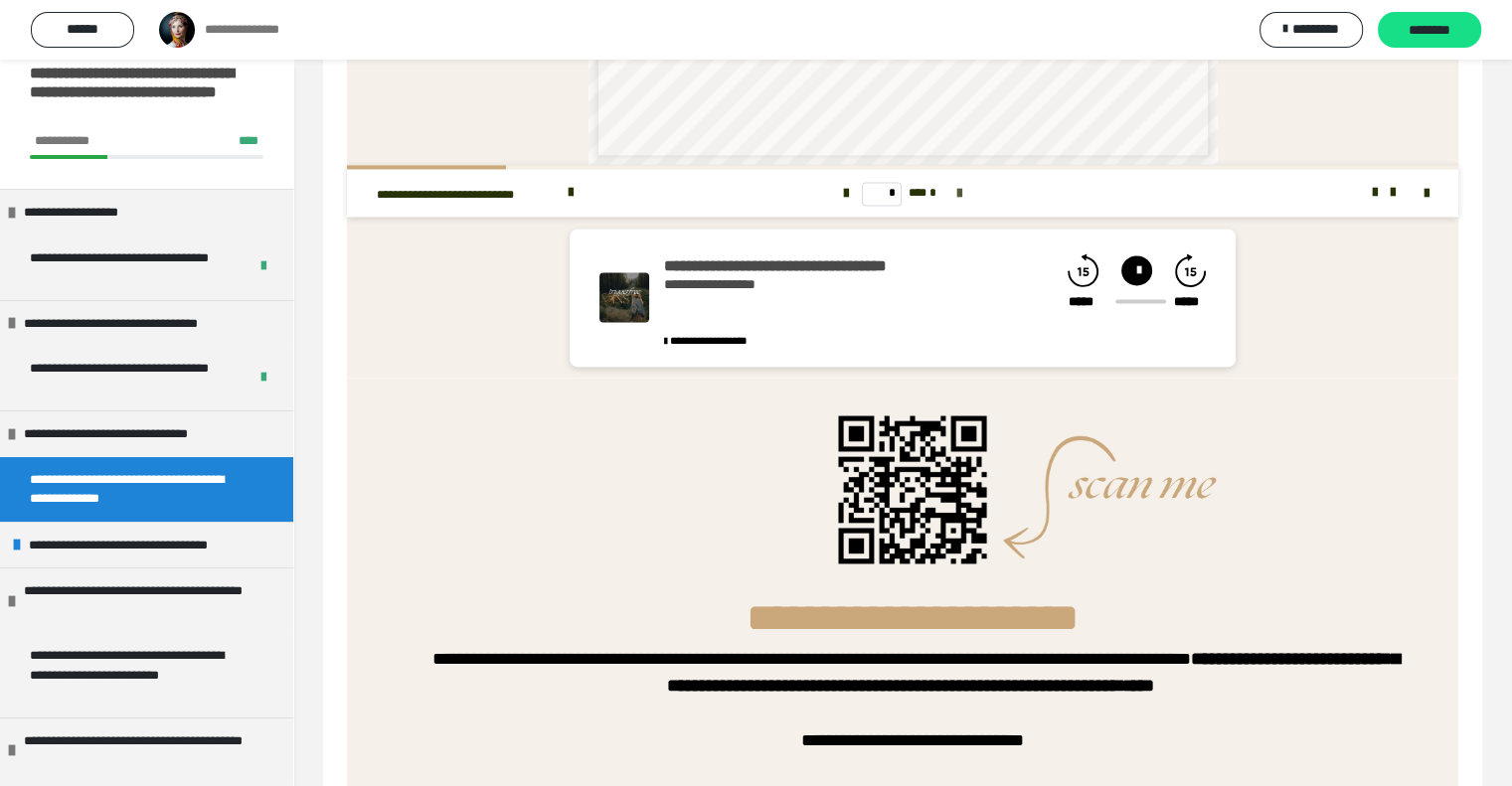 click at bounding box center [959, 194] 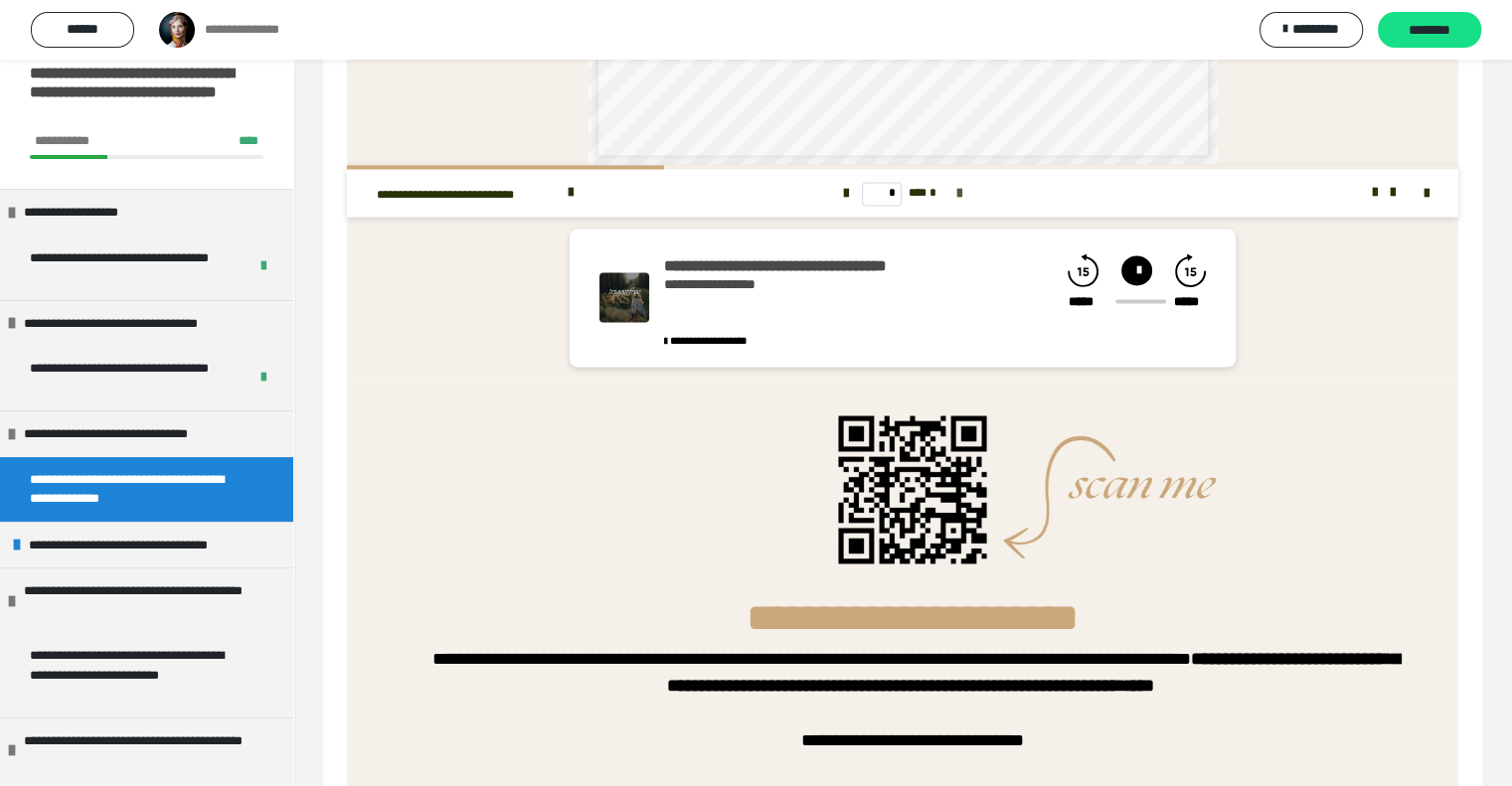 click at bounding box center [959, 194] 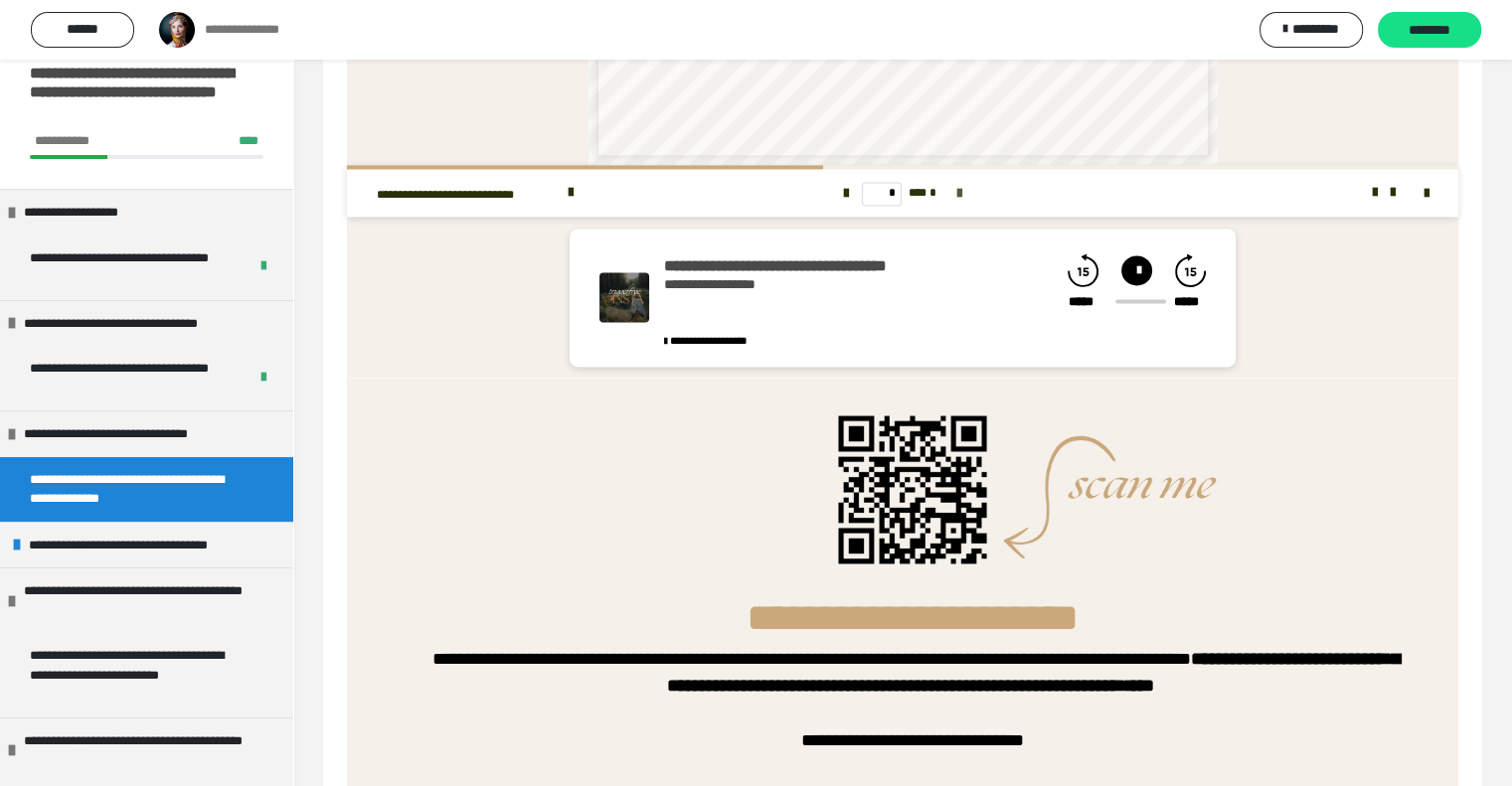 click at bounding box center [959, 194] 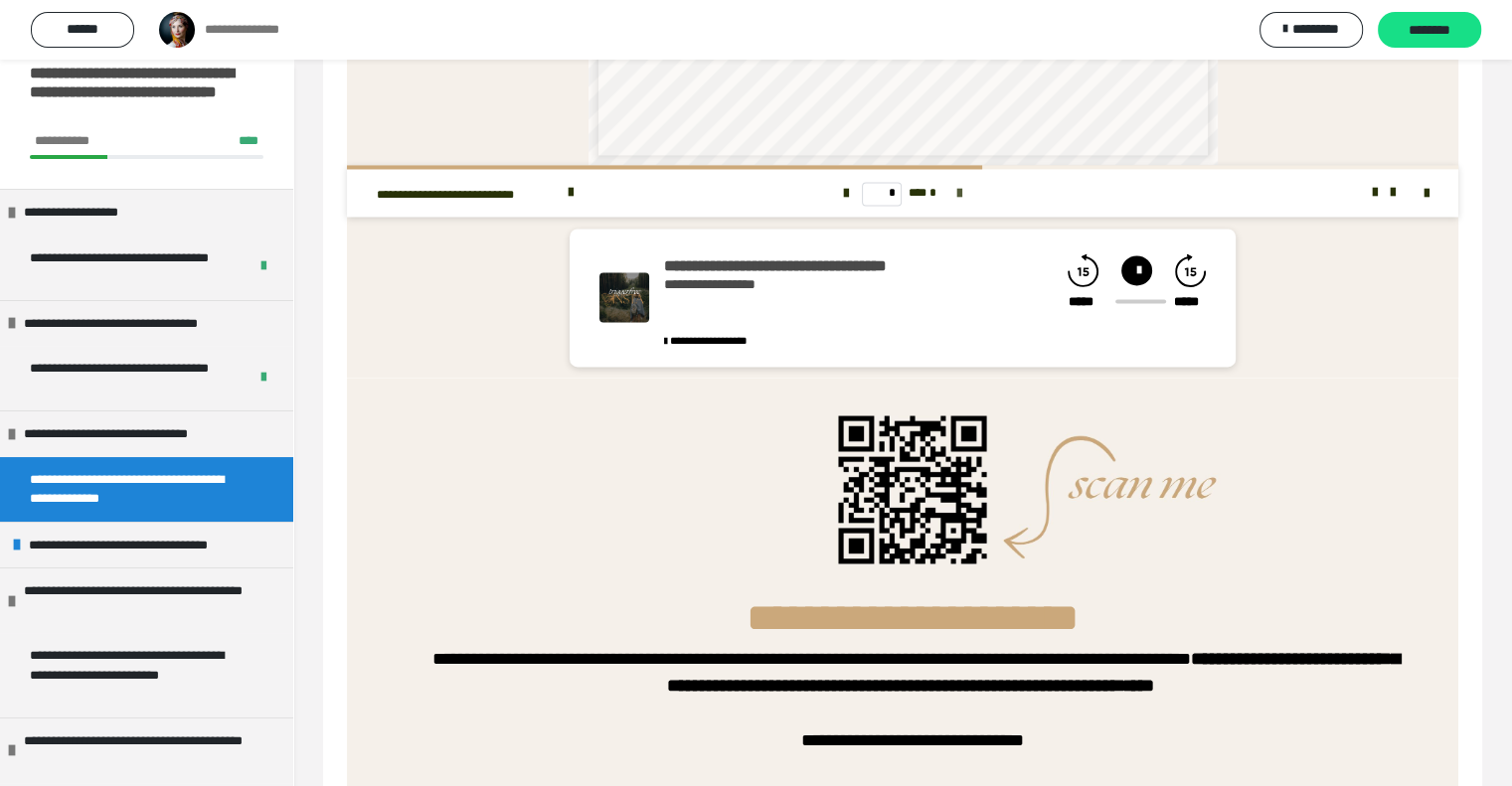click at bounding box center [959, 194] 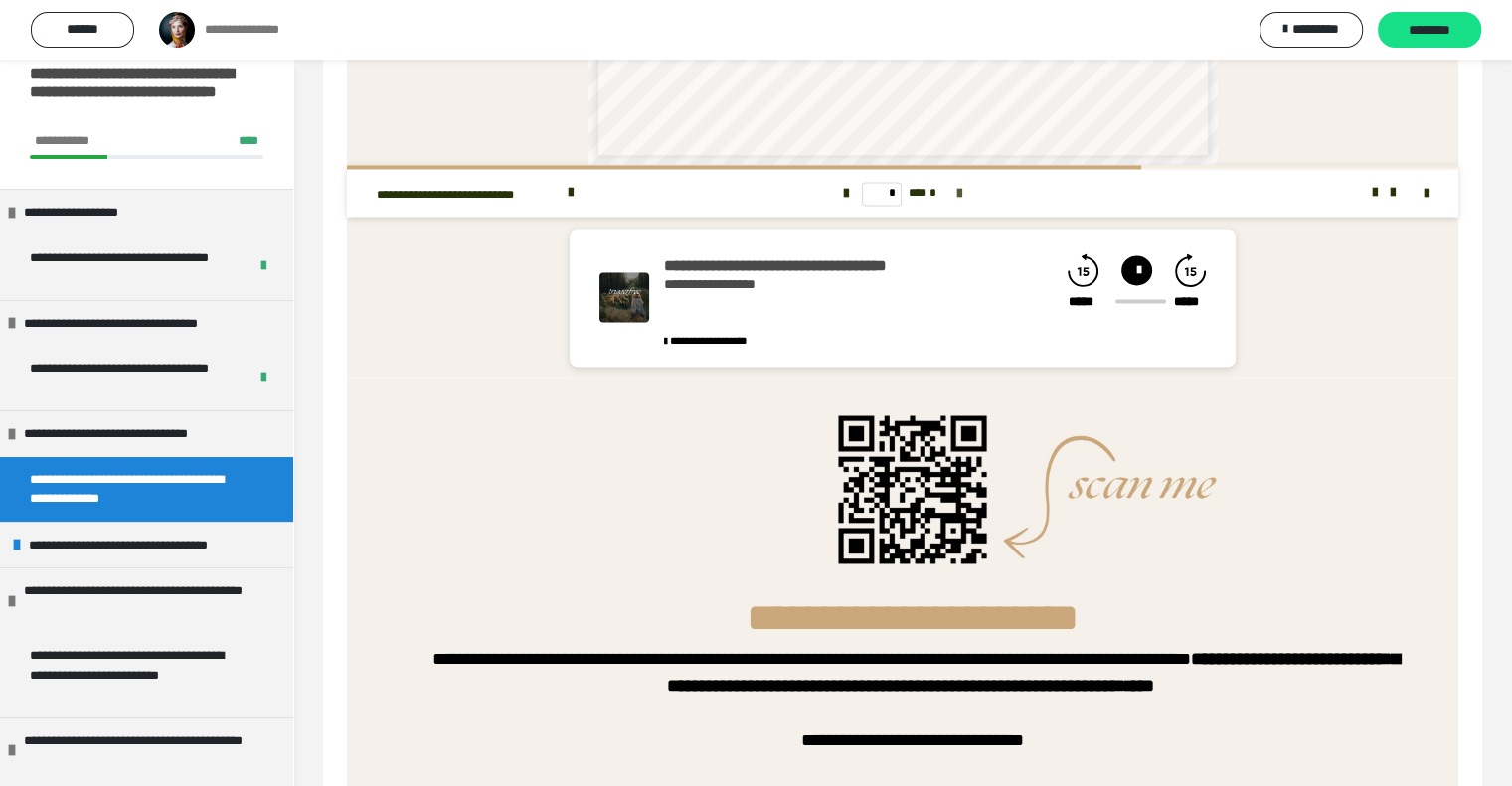 click at bounding box center [959, 194] 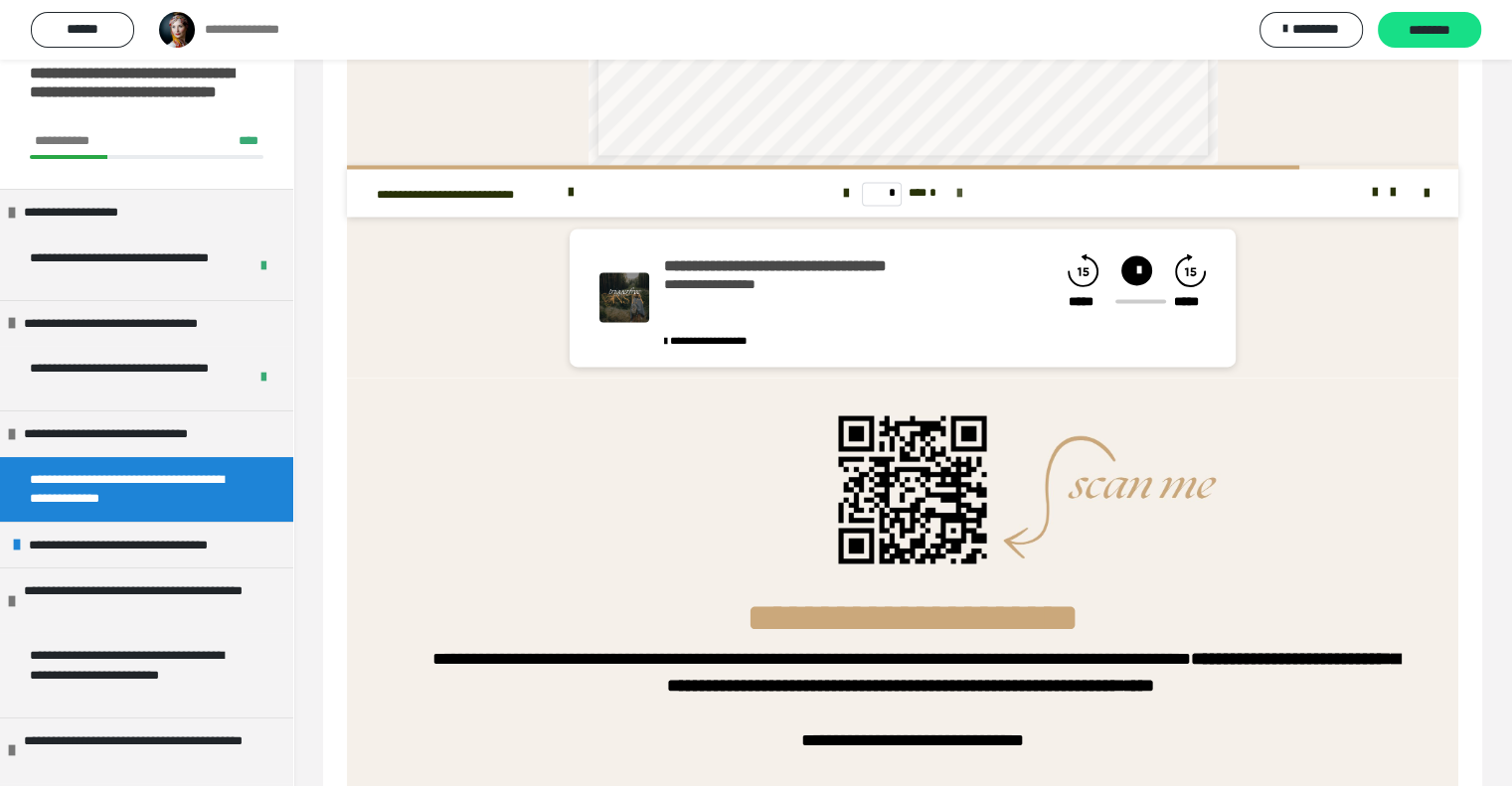 click at bounding box center (959, 194) 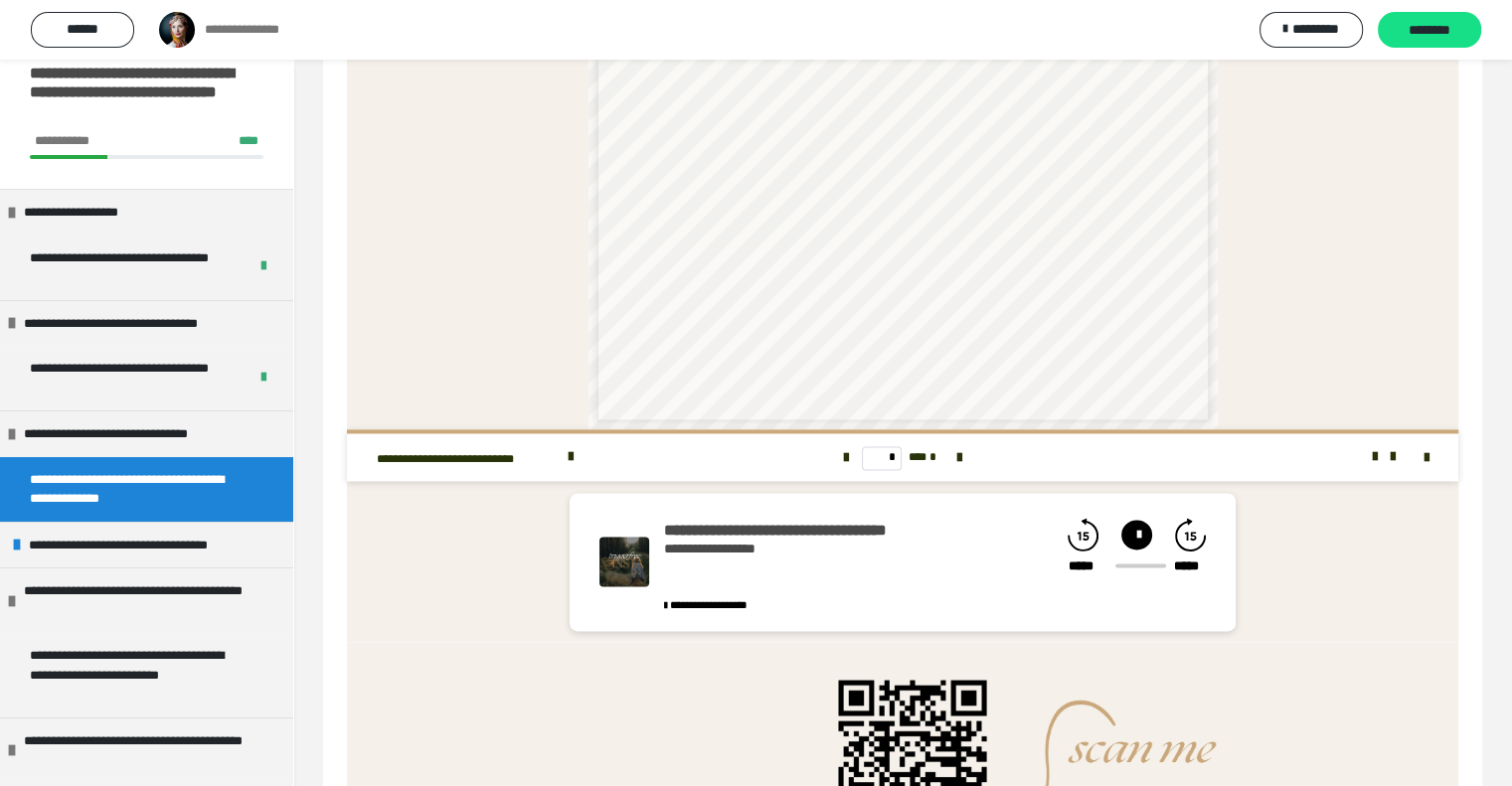 scroll, scrollTop: 2754, scrollLeft: 0, axis: vertical 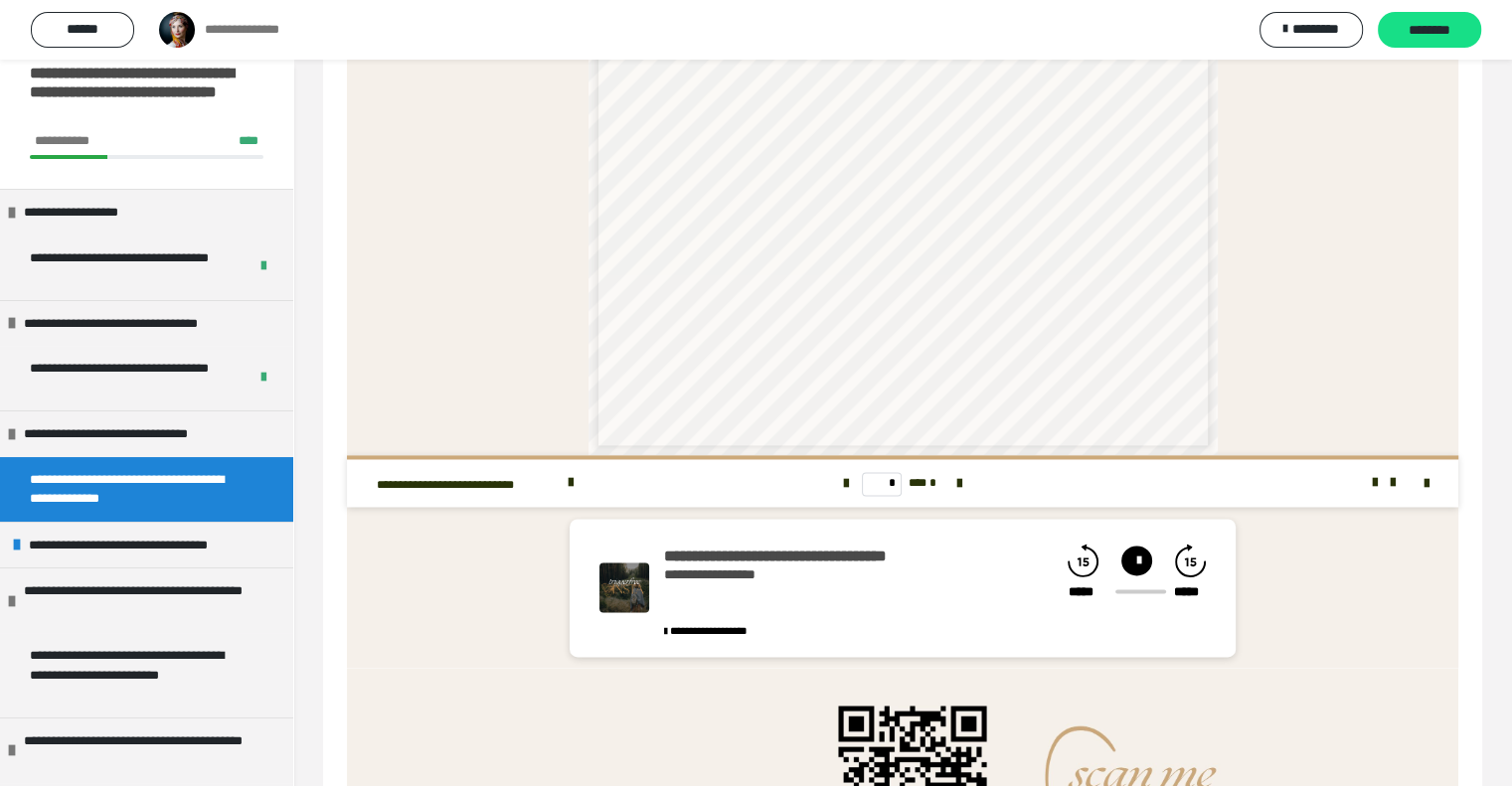 click on "**********" at bounding box center [903, -146] 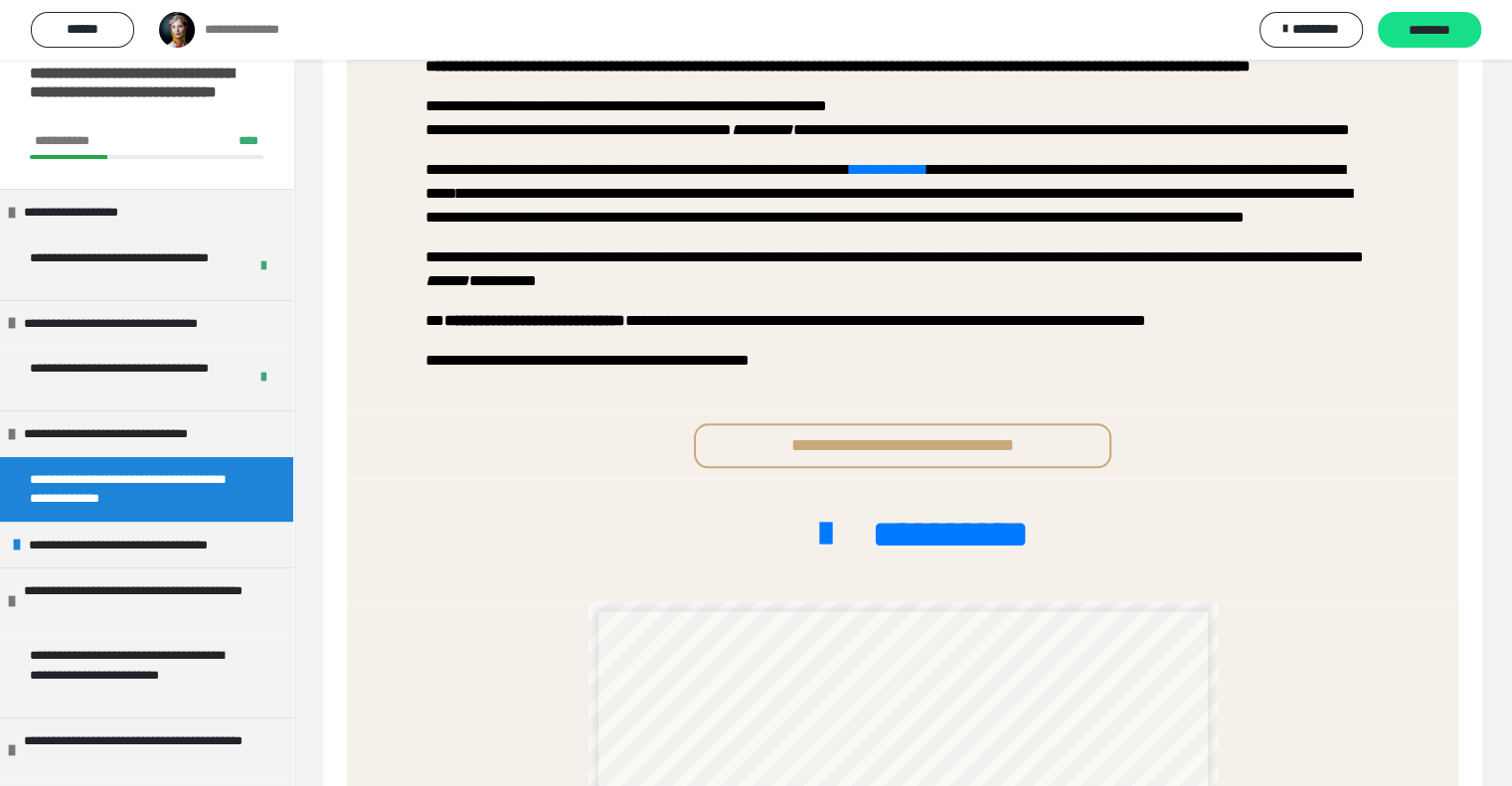 scroll, scrollTop: 2122, scrollLeft: 0, axis: vertical 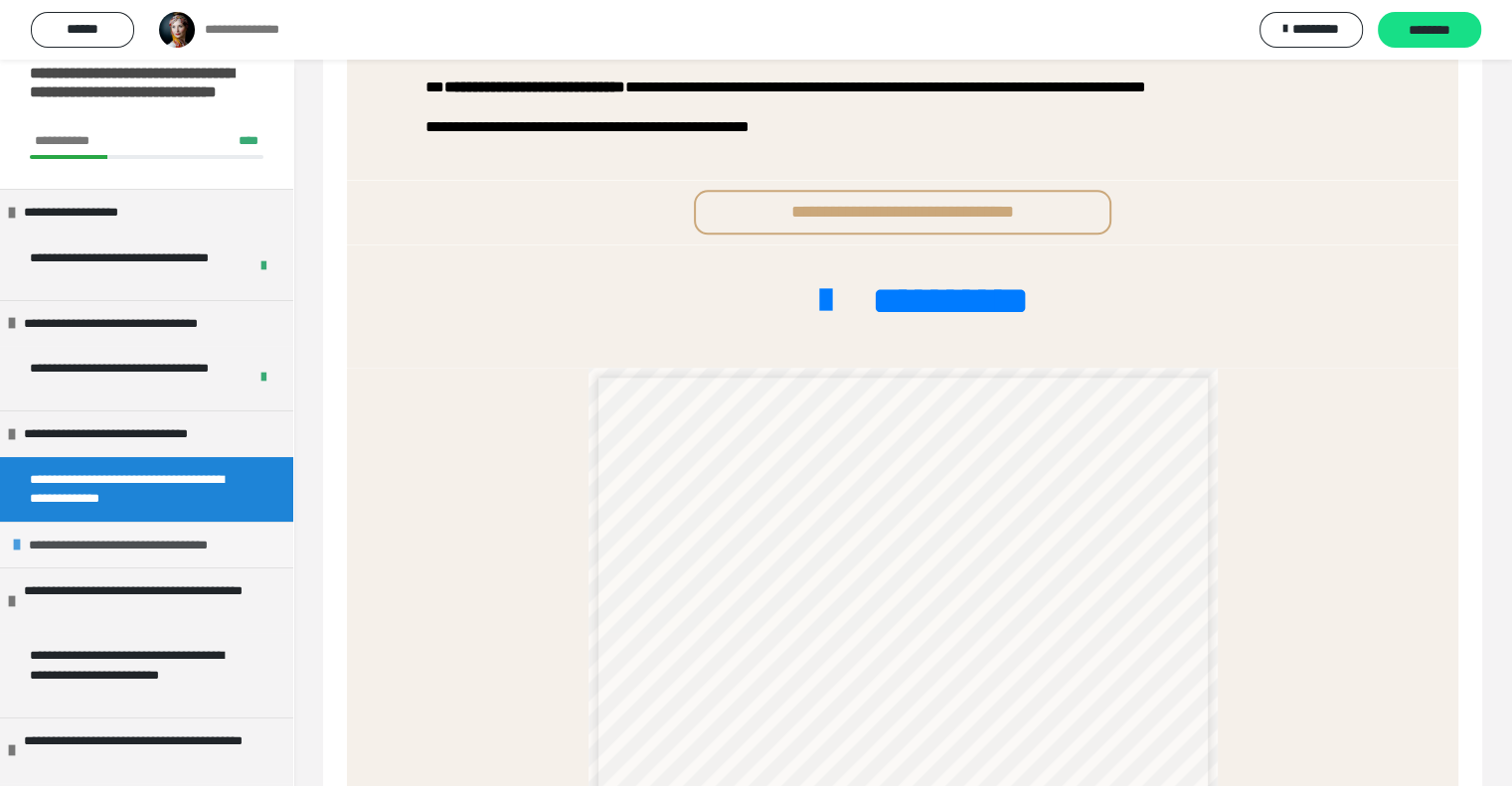 click on "**********" at bounding box center [139, 546] 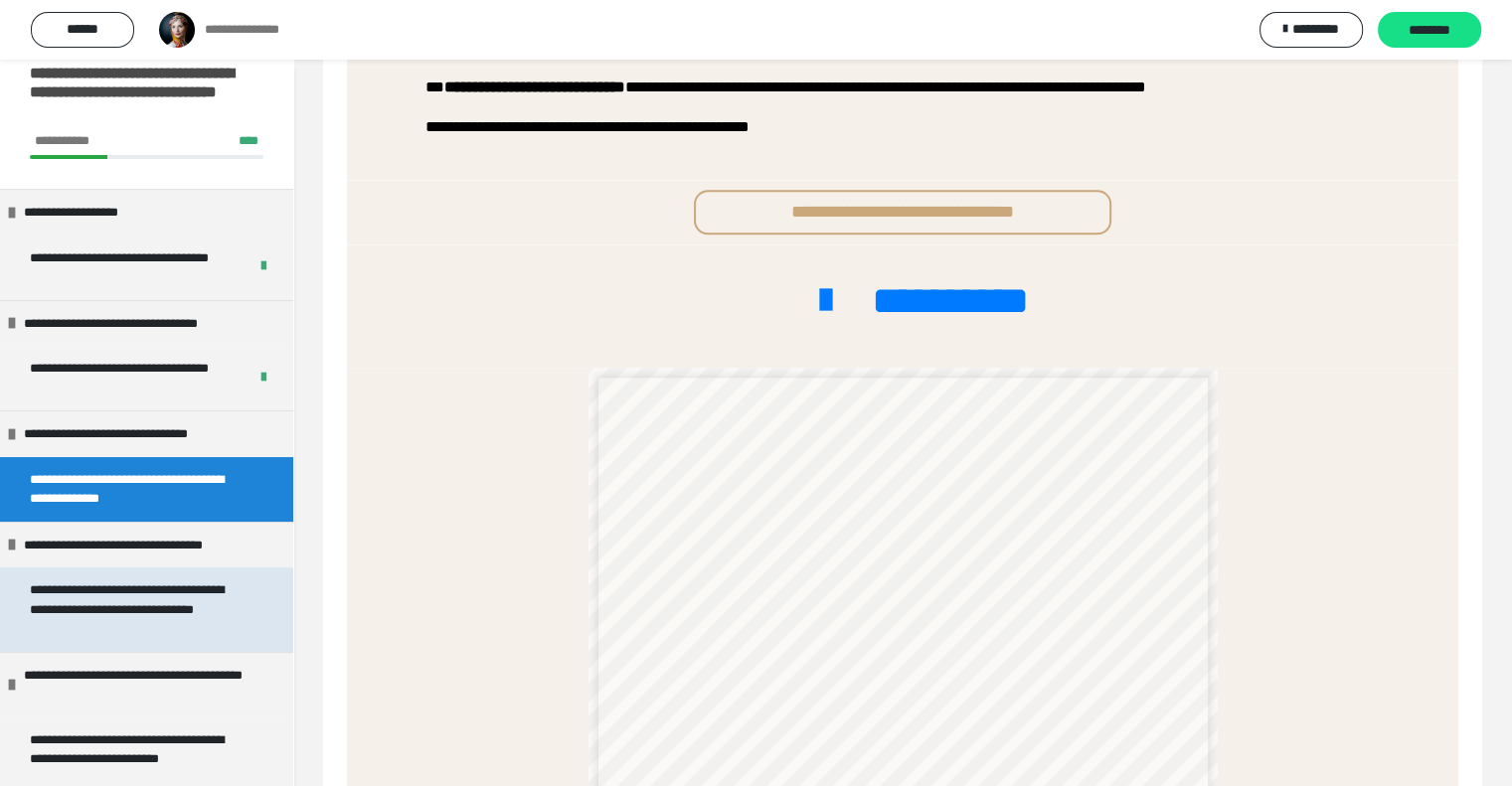 click on "**********" at bounding box center (131, 609) 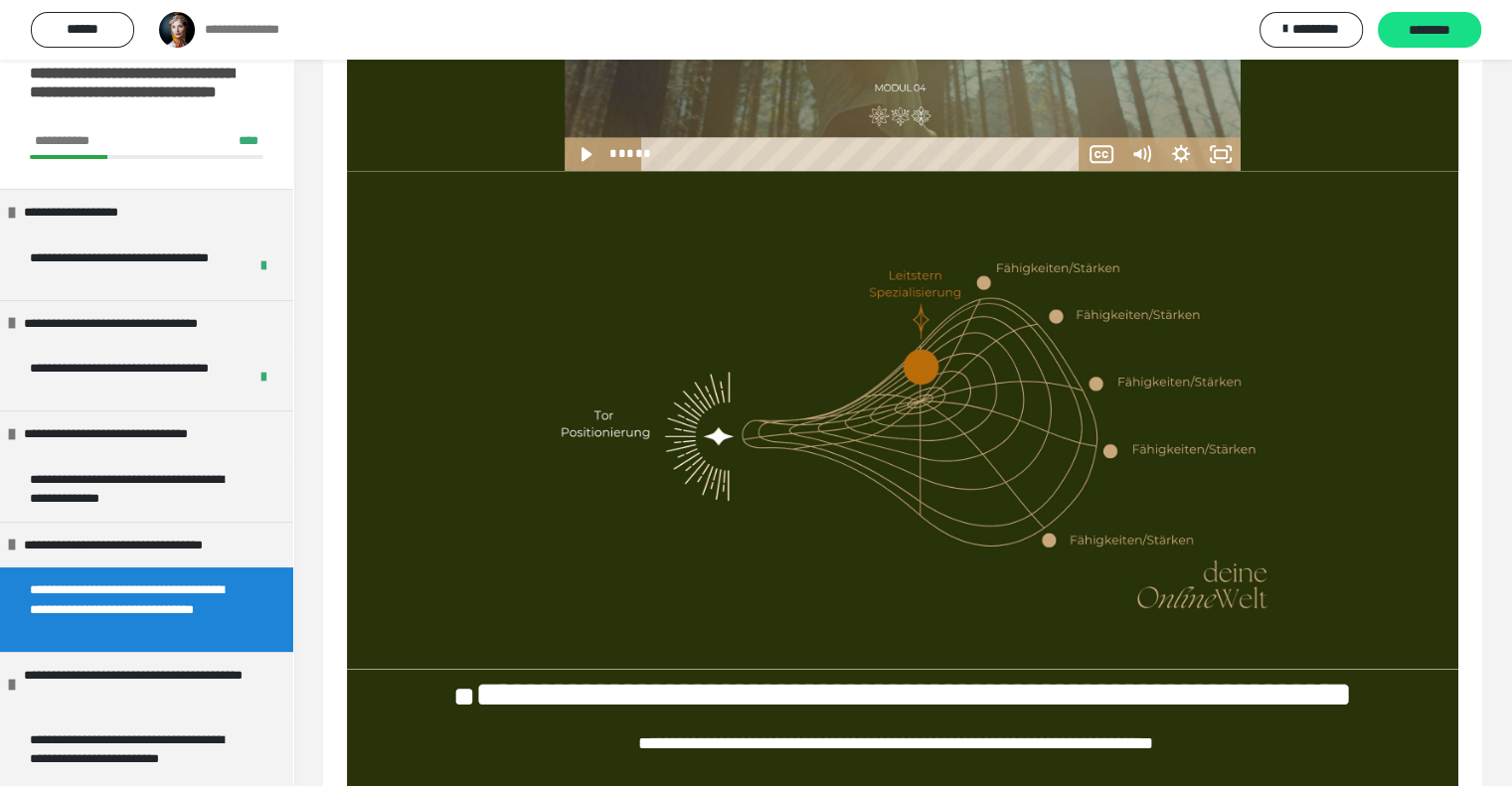scroll, scrollTop: 2531, scrollLeft: 0, axis: vertical 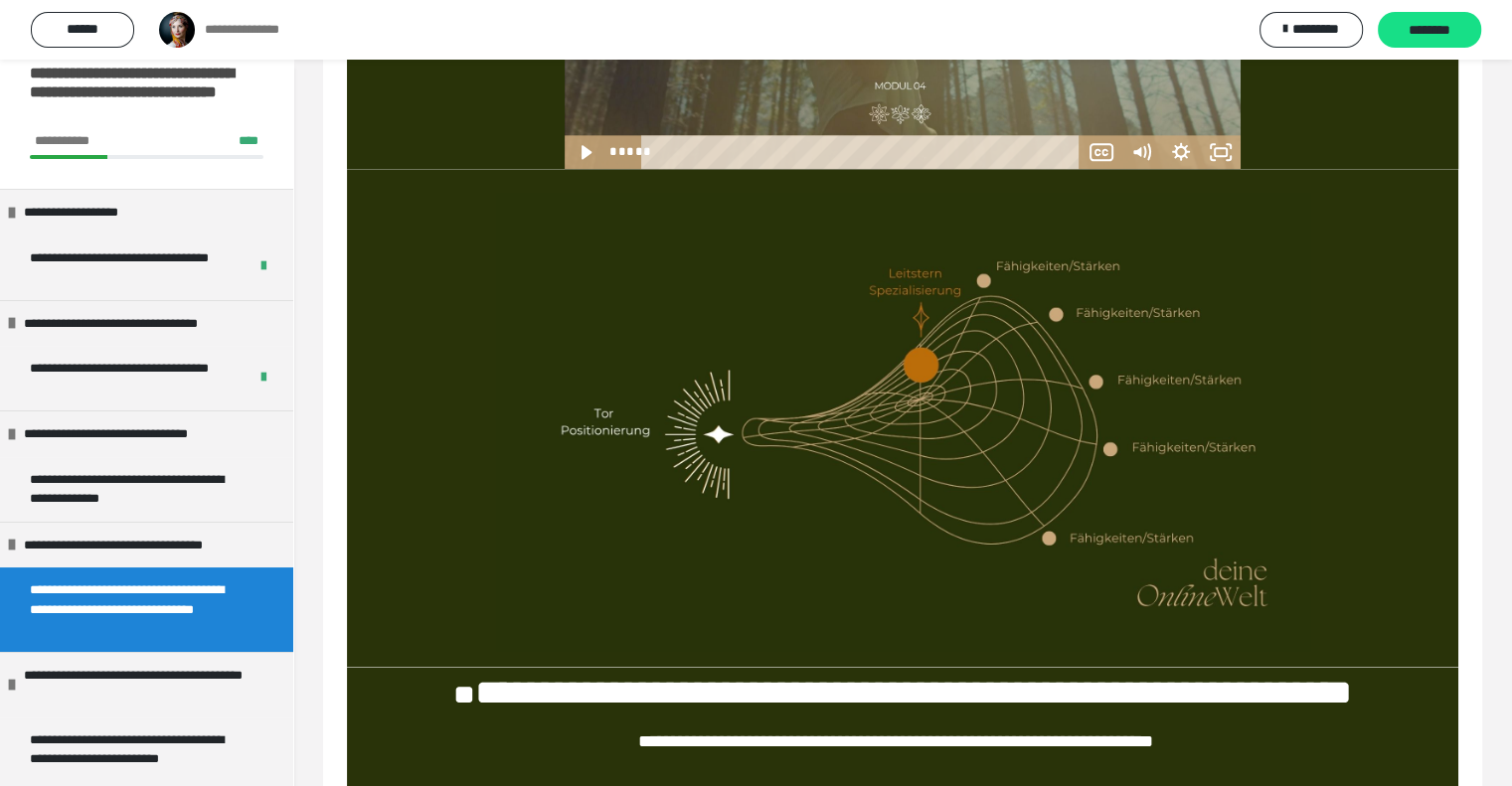 click 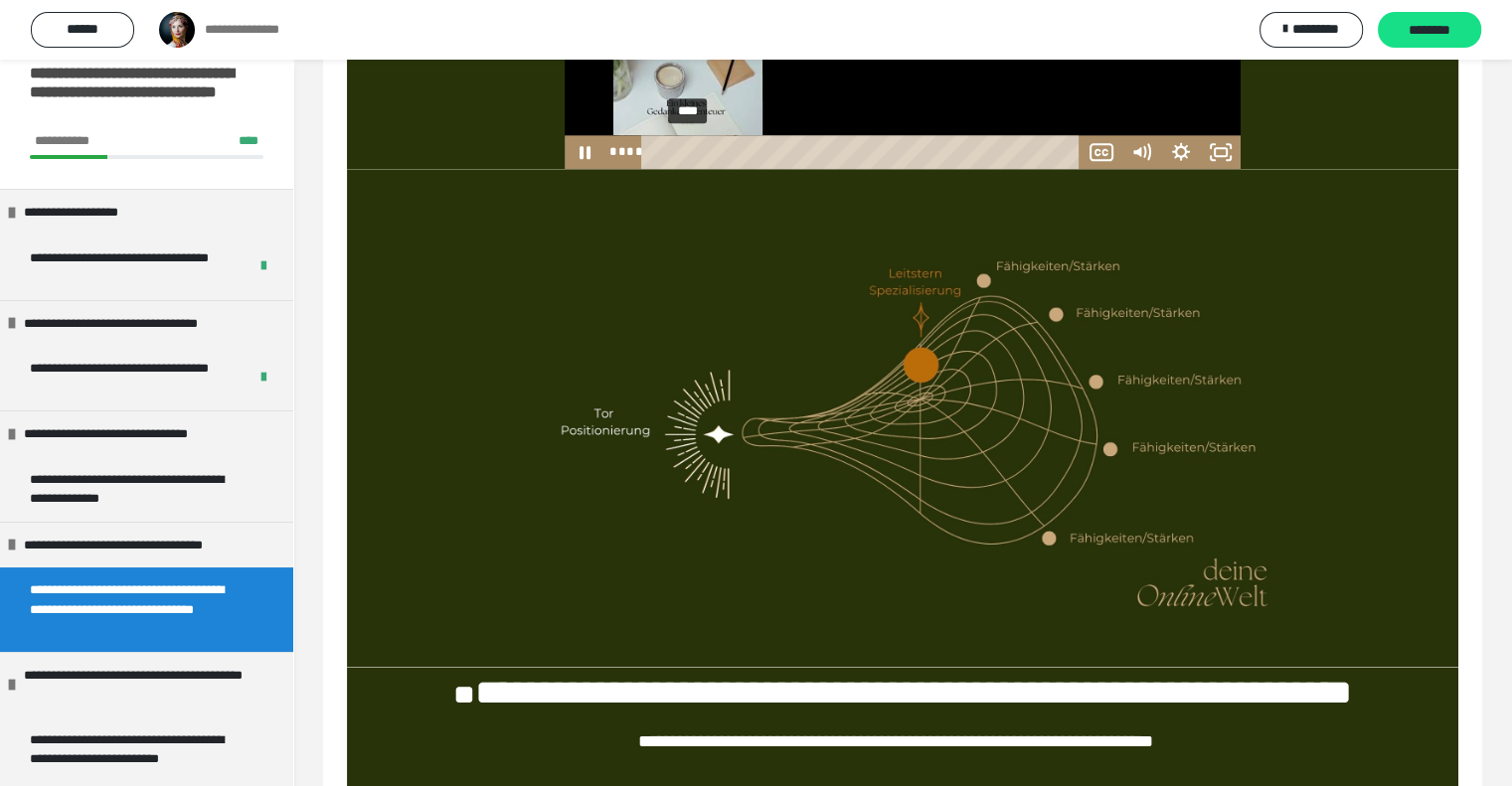 click on "****" at bounding box center [864, 152] 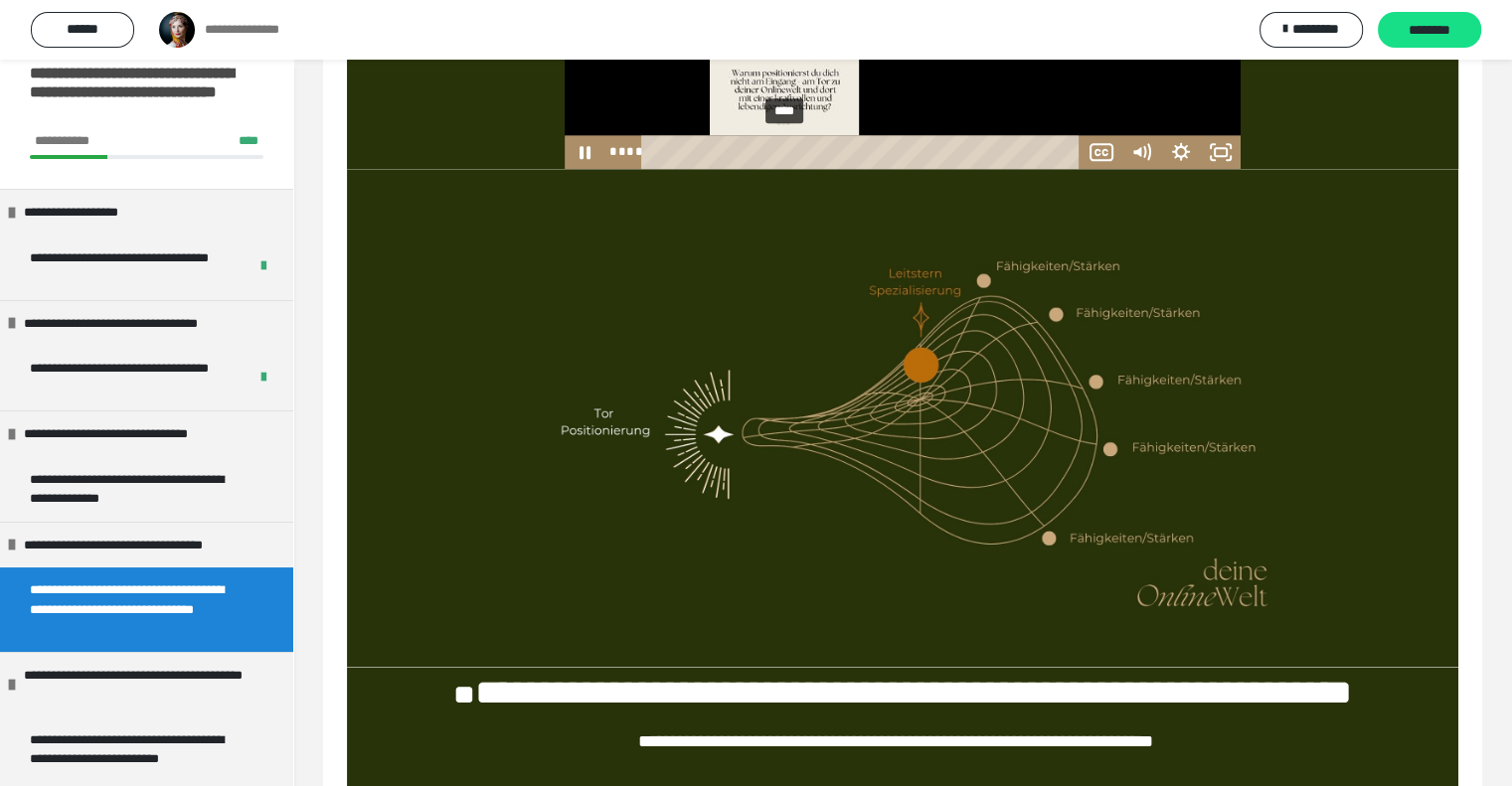 click on "****" at bounding box center [864, 152] 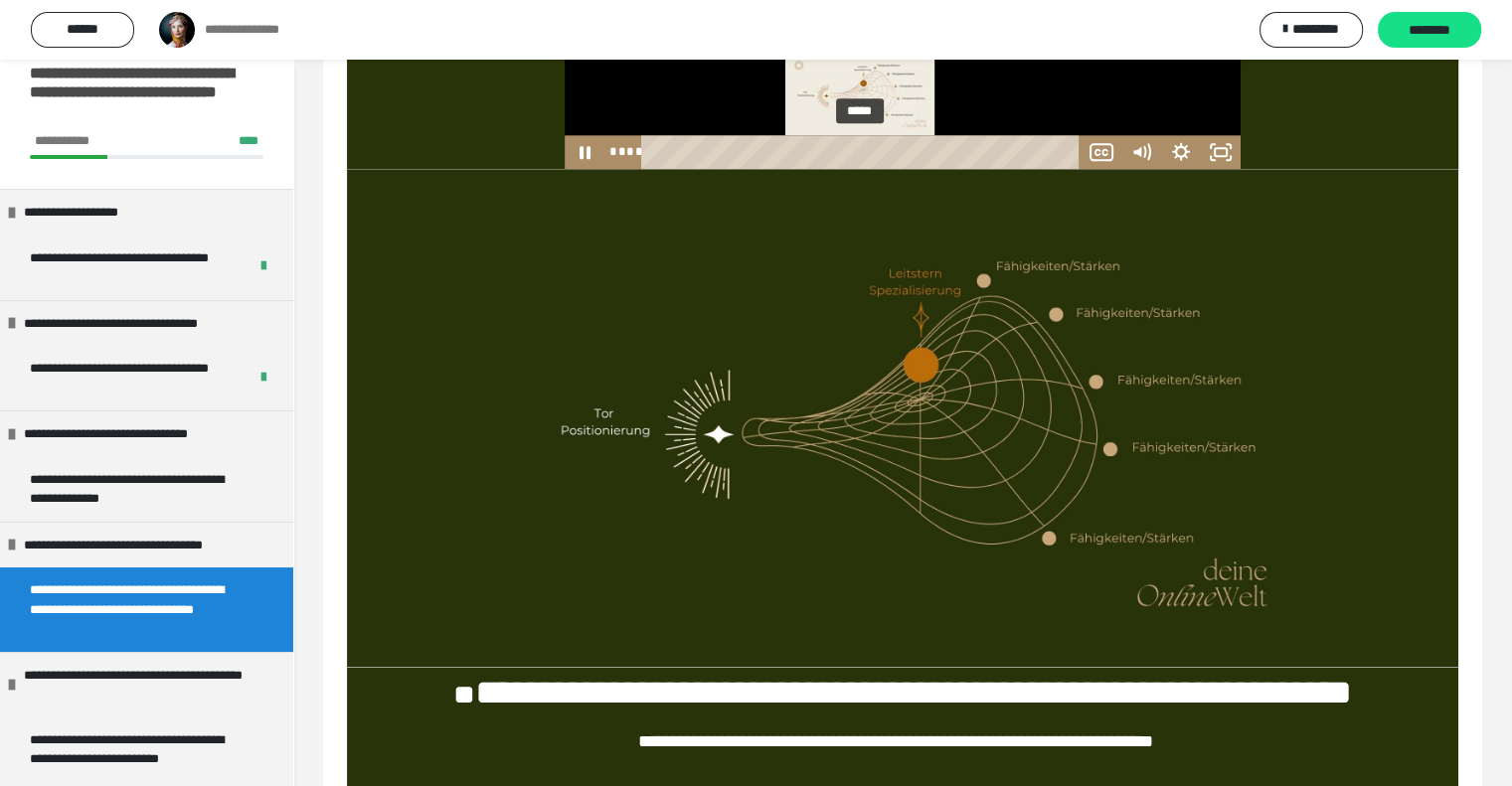 click on "*****" at bounding box center [864, 152] 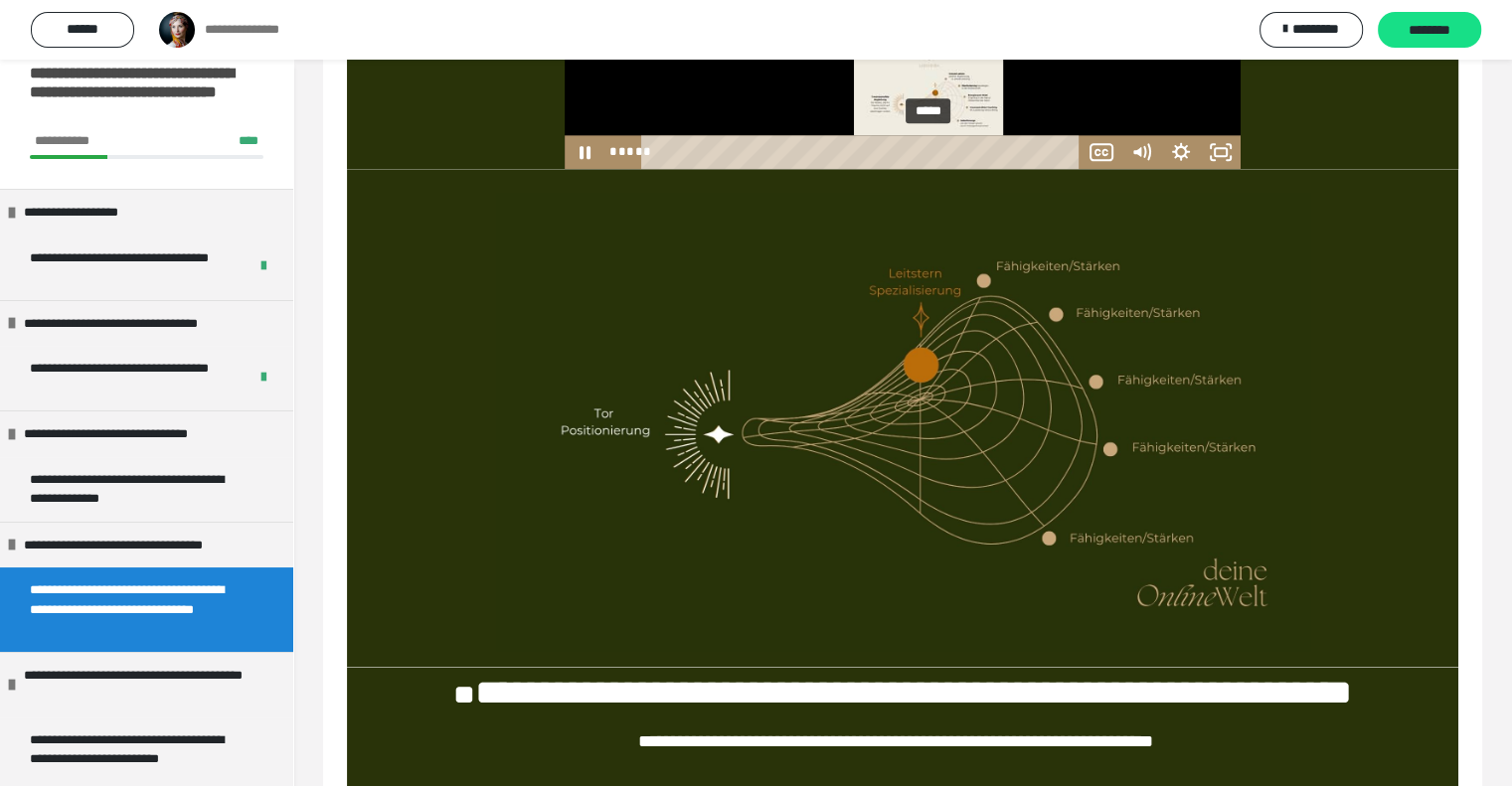 click on "*****" at bounding box center (864, 152) 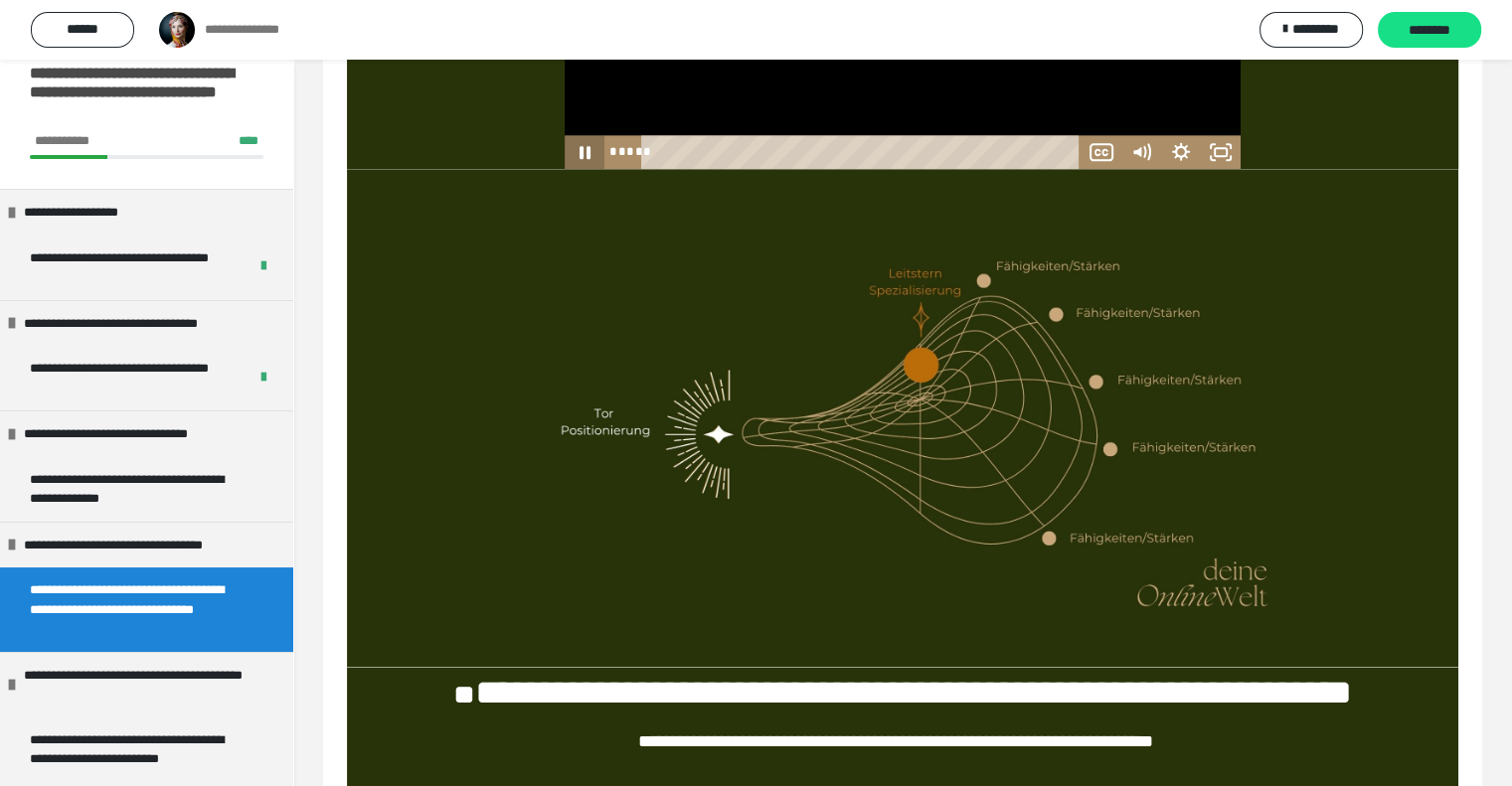 click 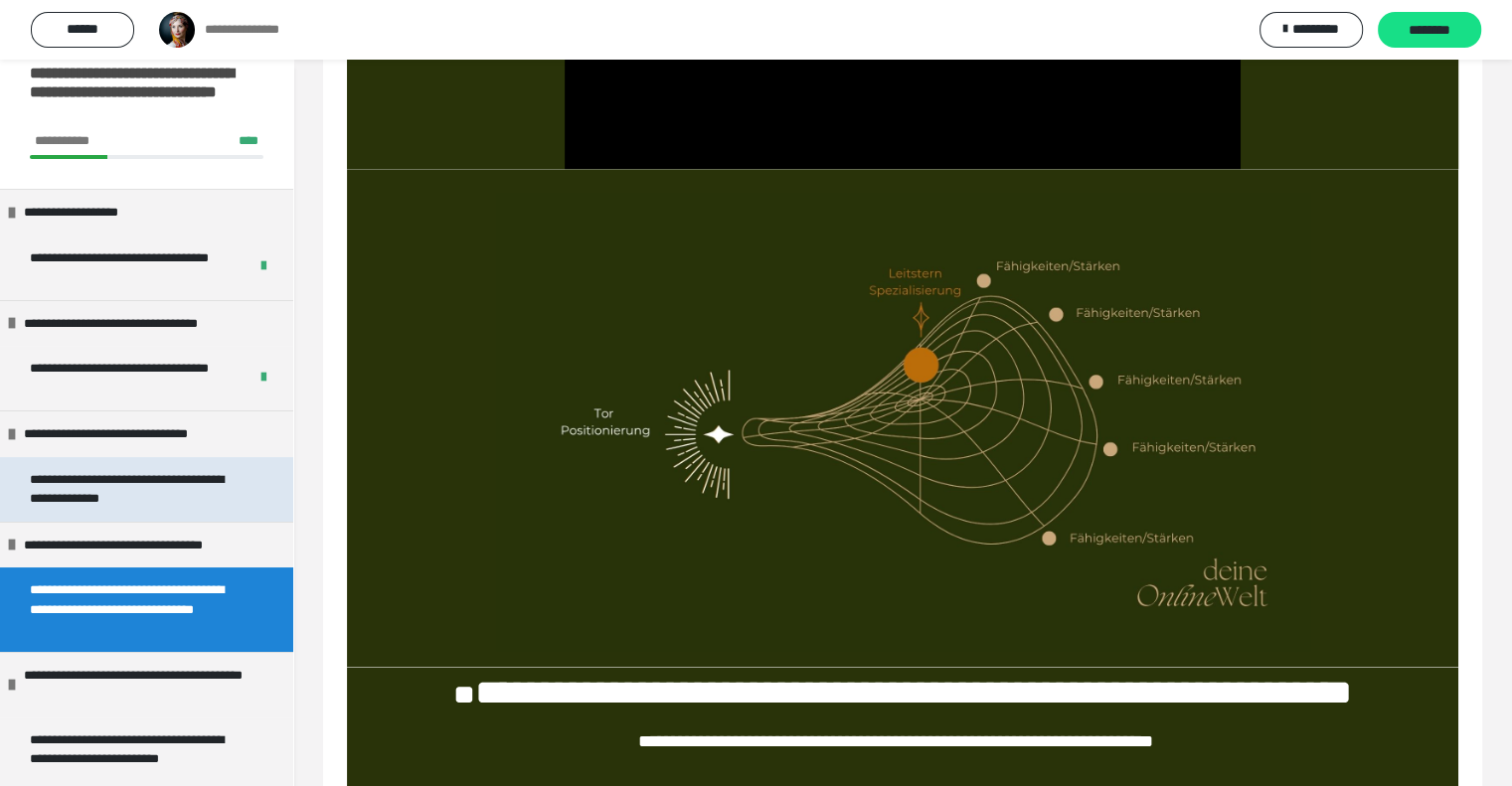 scroll, scrollTop: 175, scrollLeft: 0, axis: vertical 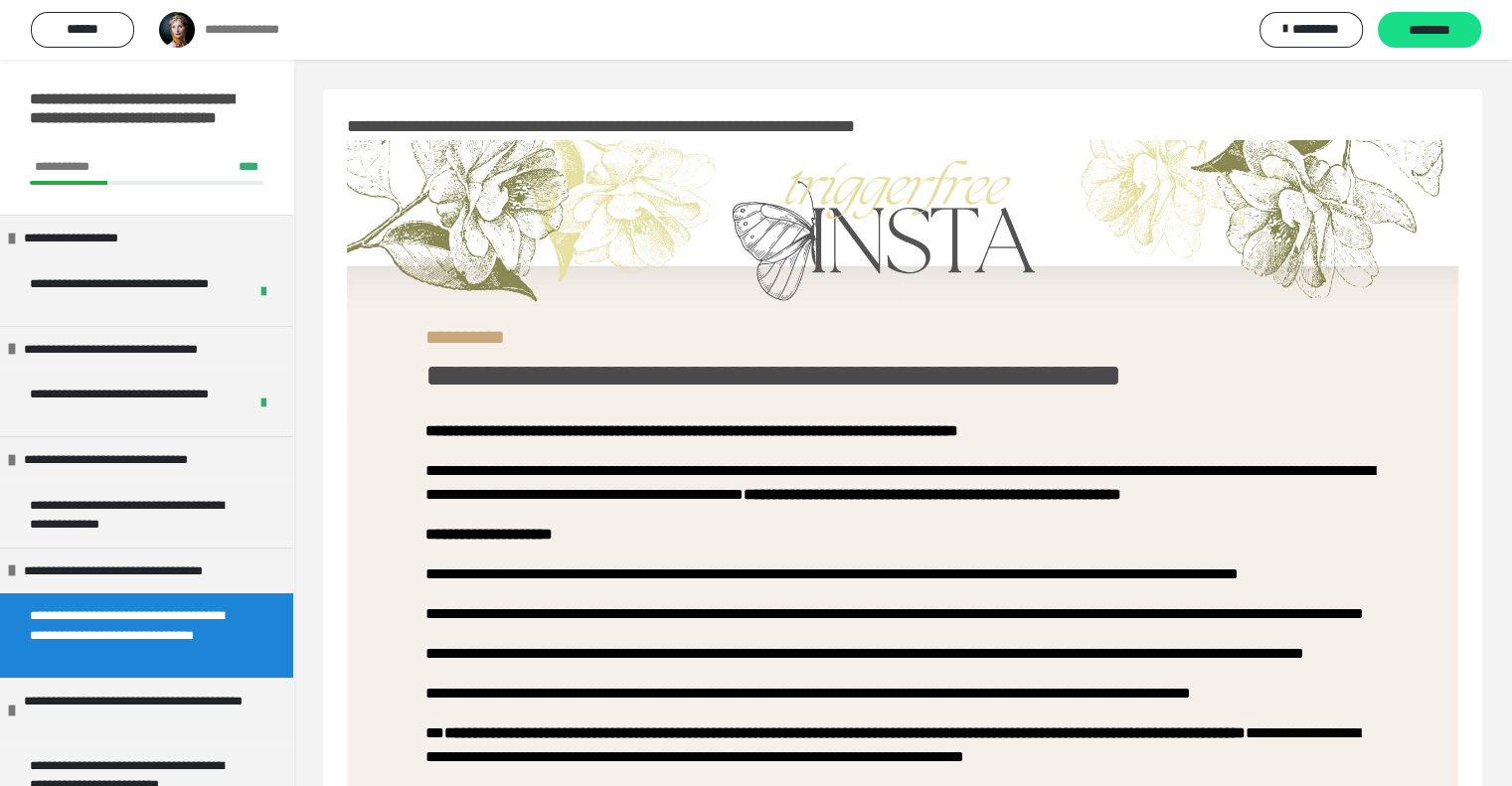 click on "**********" at bounding box center [139, 118] 